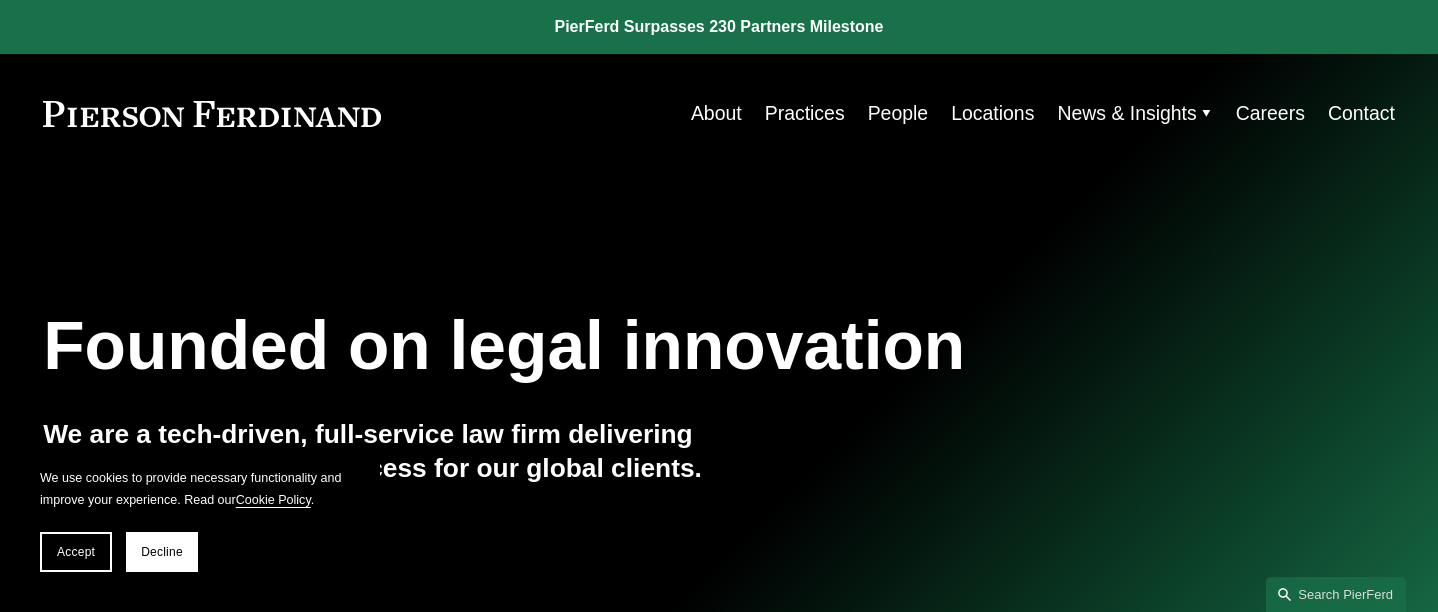 scroll, scrollTop: 0, scrollLeft: 0, axis: both 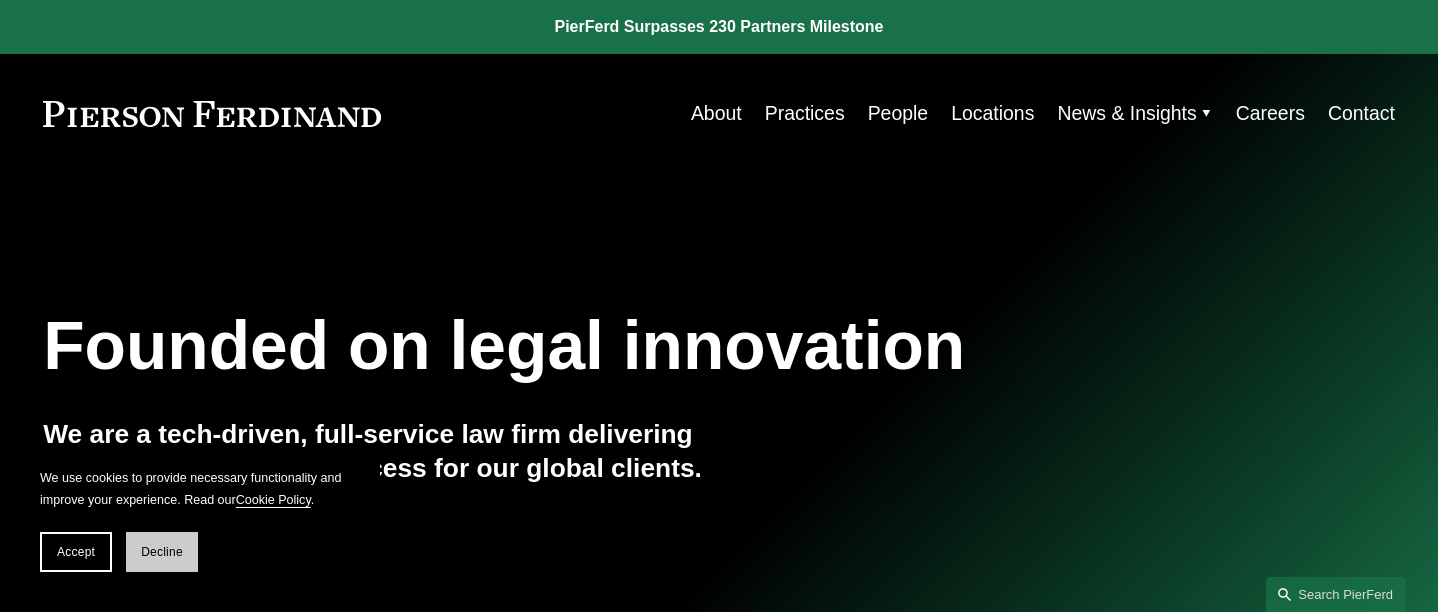 click on "Decline" at bounding box center (162, 552) 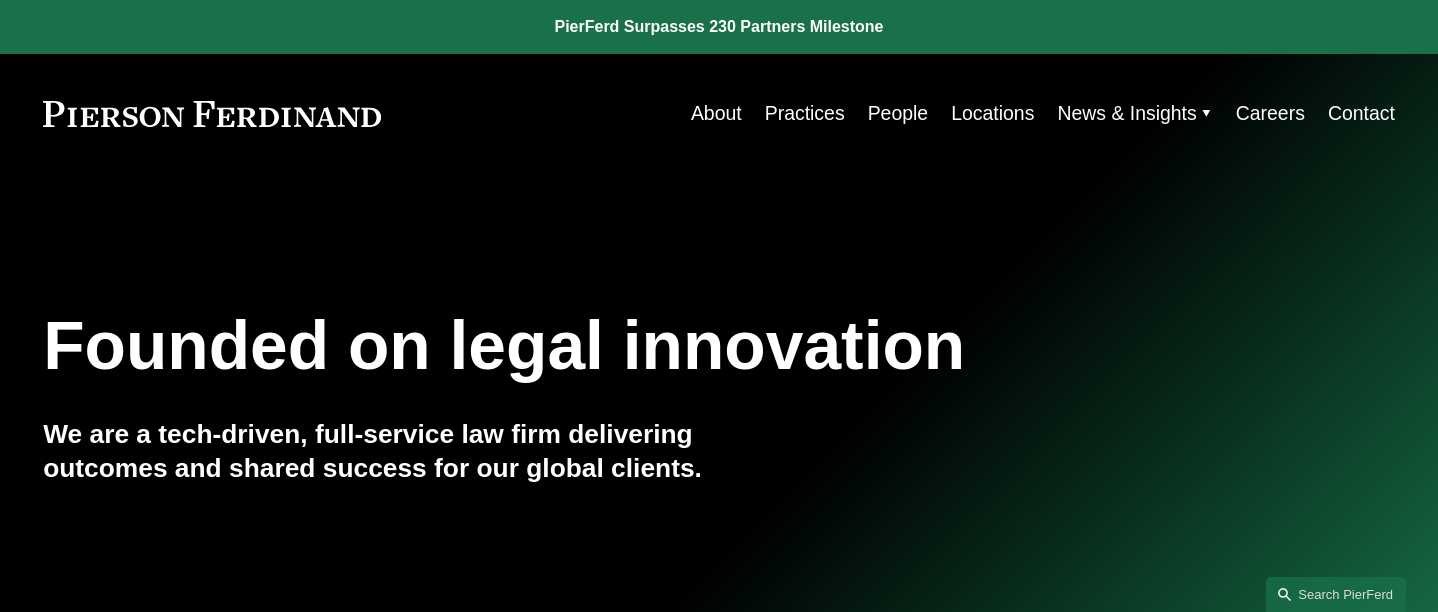 click on "People" at bounding box center (898, 113) 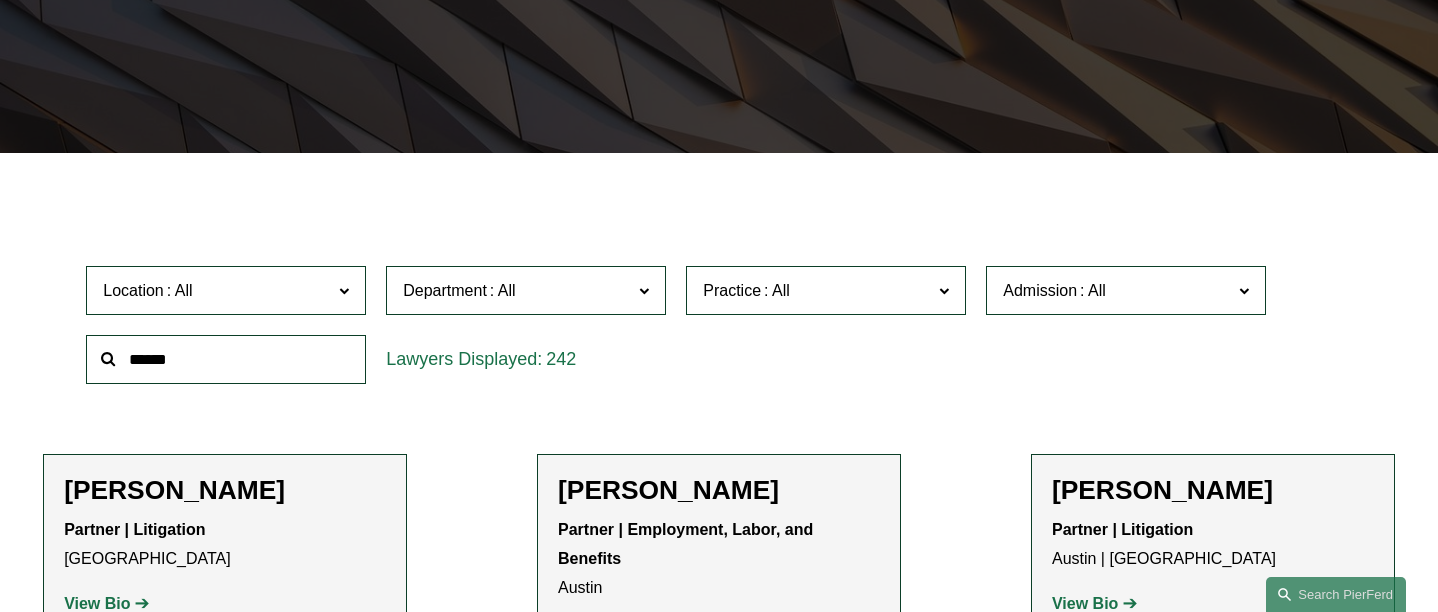 scroll, scrollTop: 421, scrollLeft: 0, axis: vertical 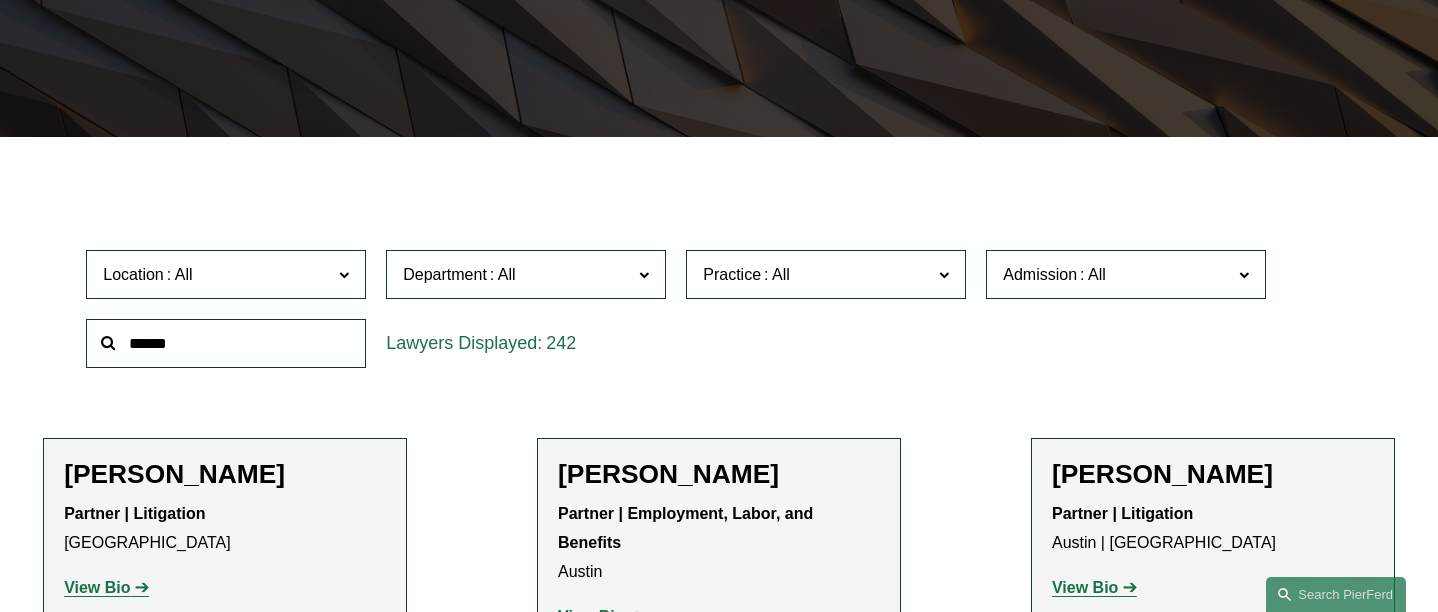click 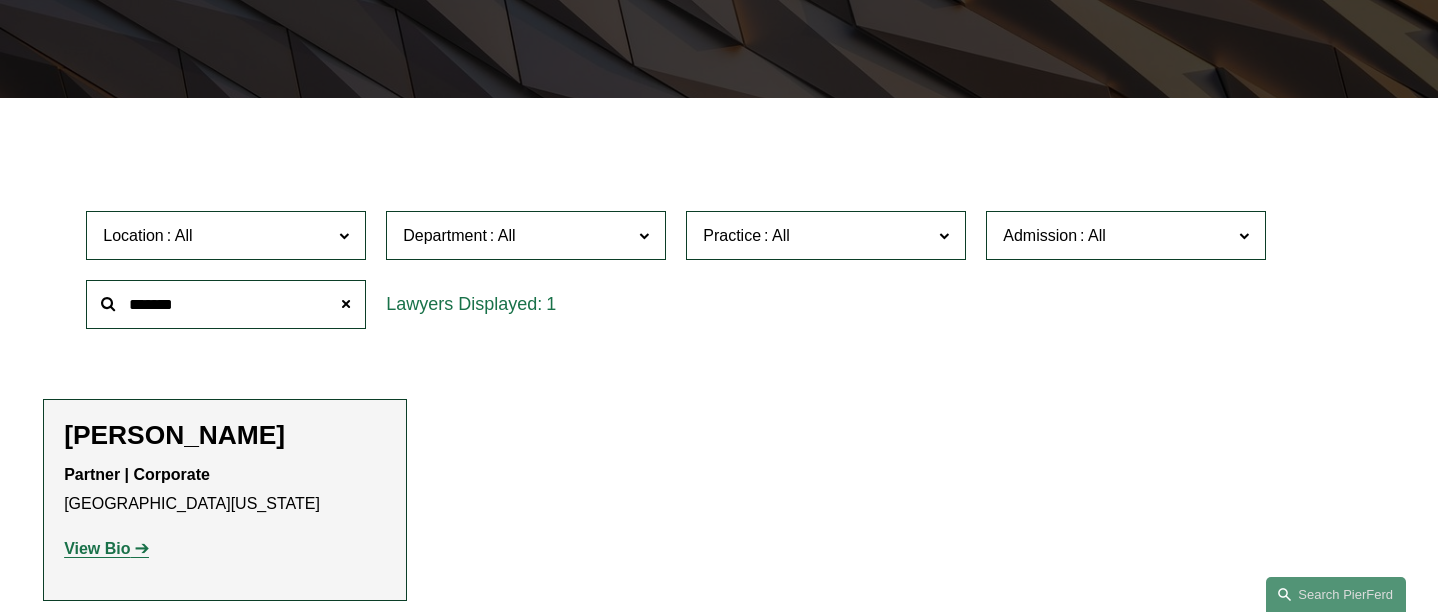 scroll, scrollTop: 472, scrollLeft: 0, axis: vertical 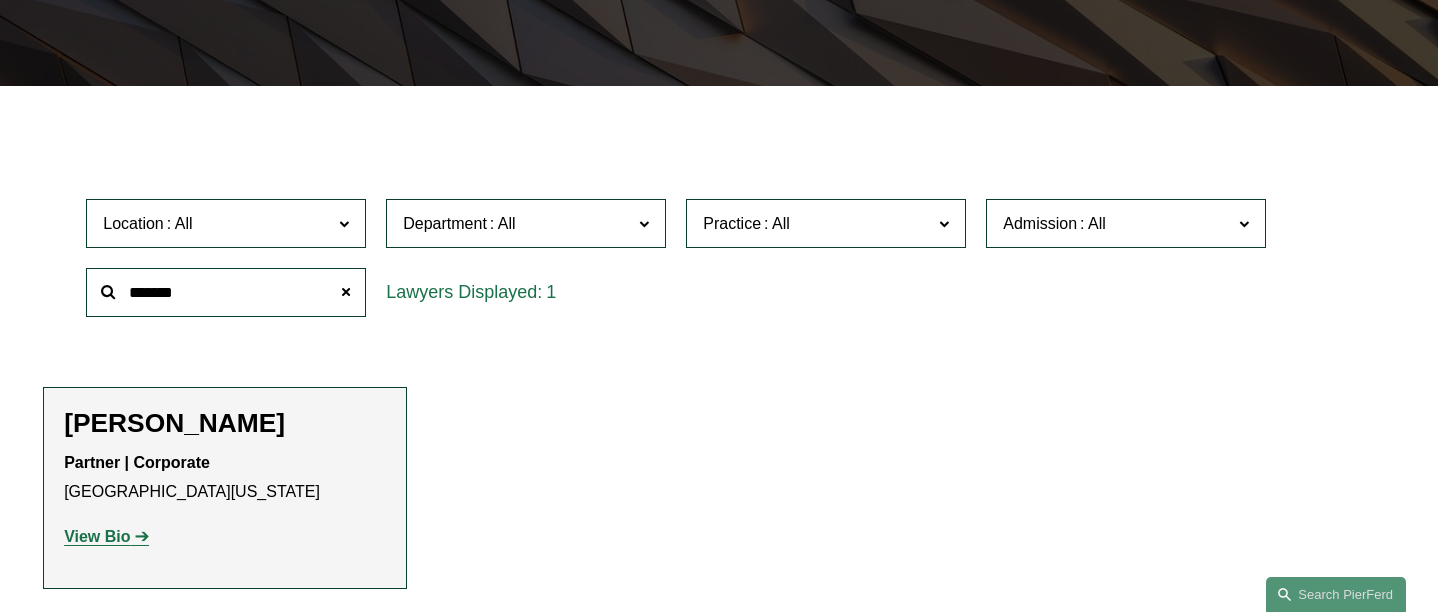 type on "*******" 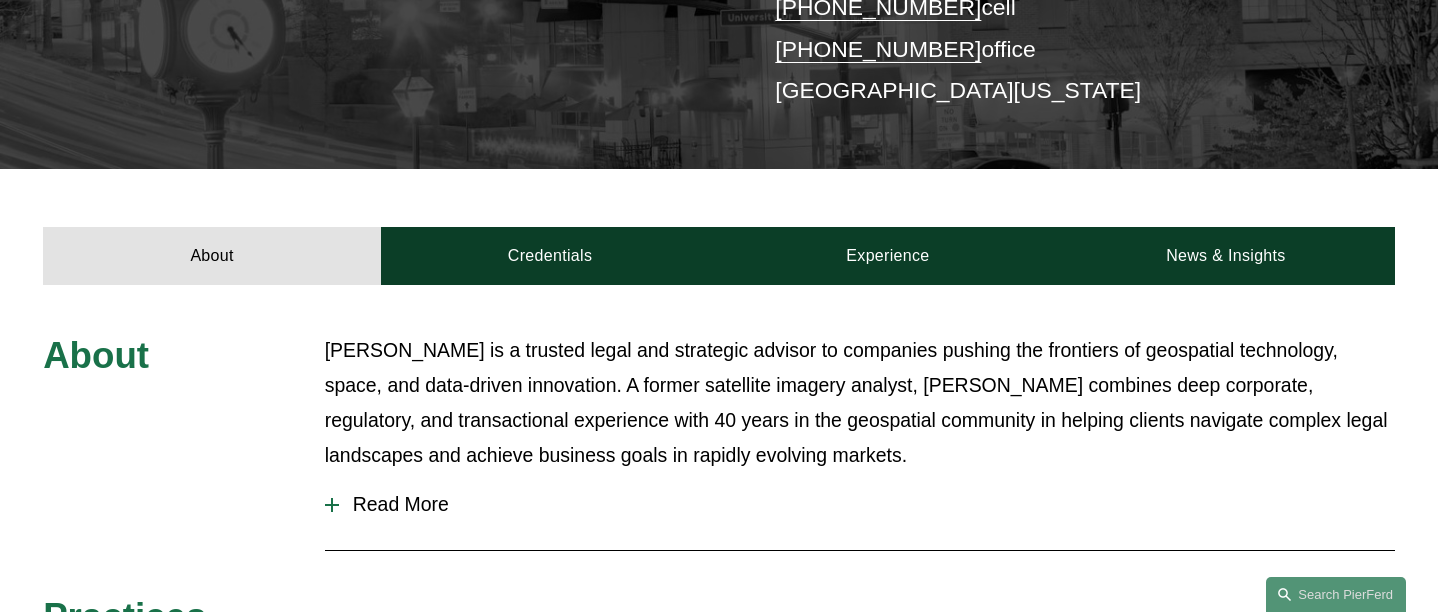 scroll, scrollTop: 530, scrollLeft: 0, axis: vertical 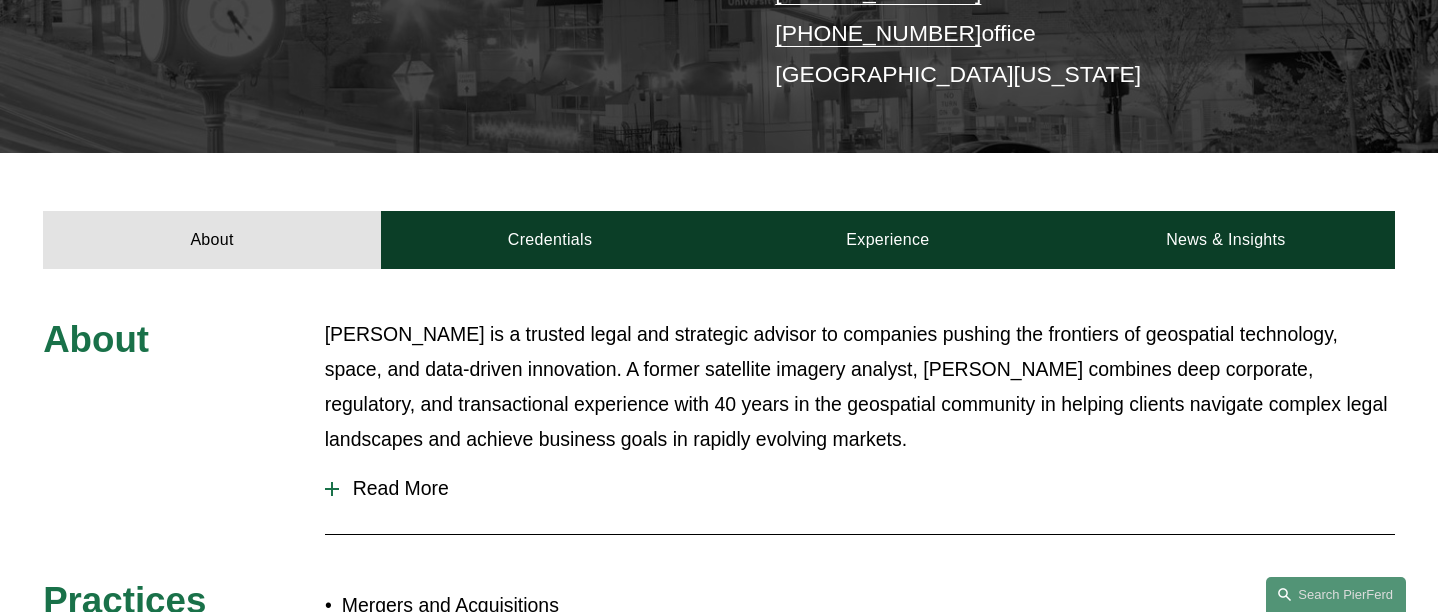 click on "Read More" at bounding box center [867, 488] 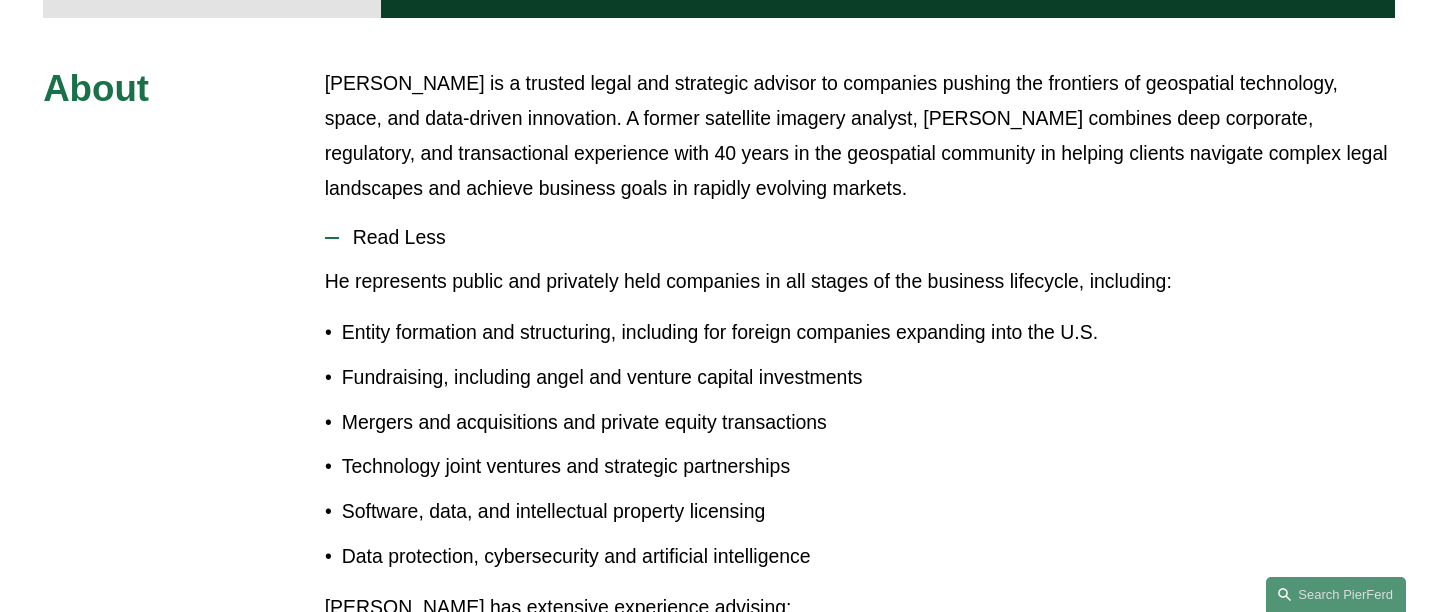 scroll, scrollTop: 676, scrollLeft: 0, axis: vertical 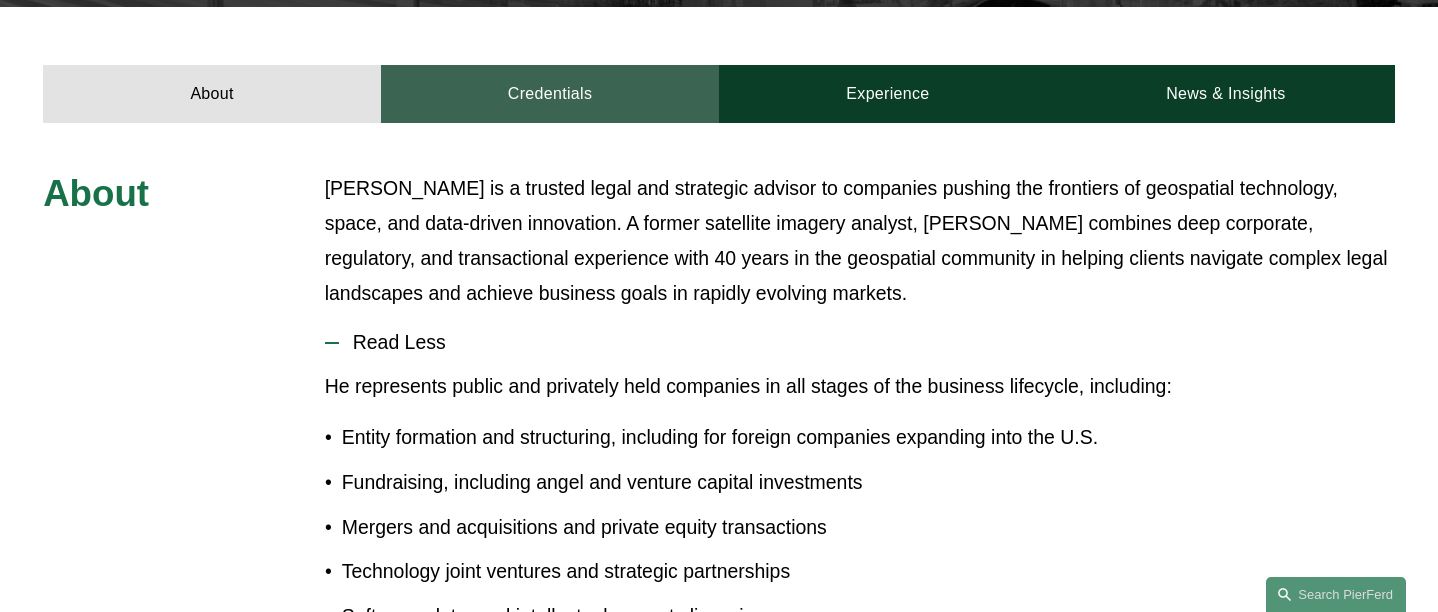 click on "Credentials" at bounding box center [550, 94] 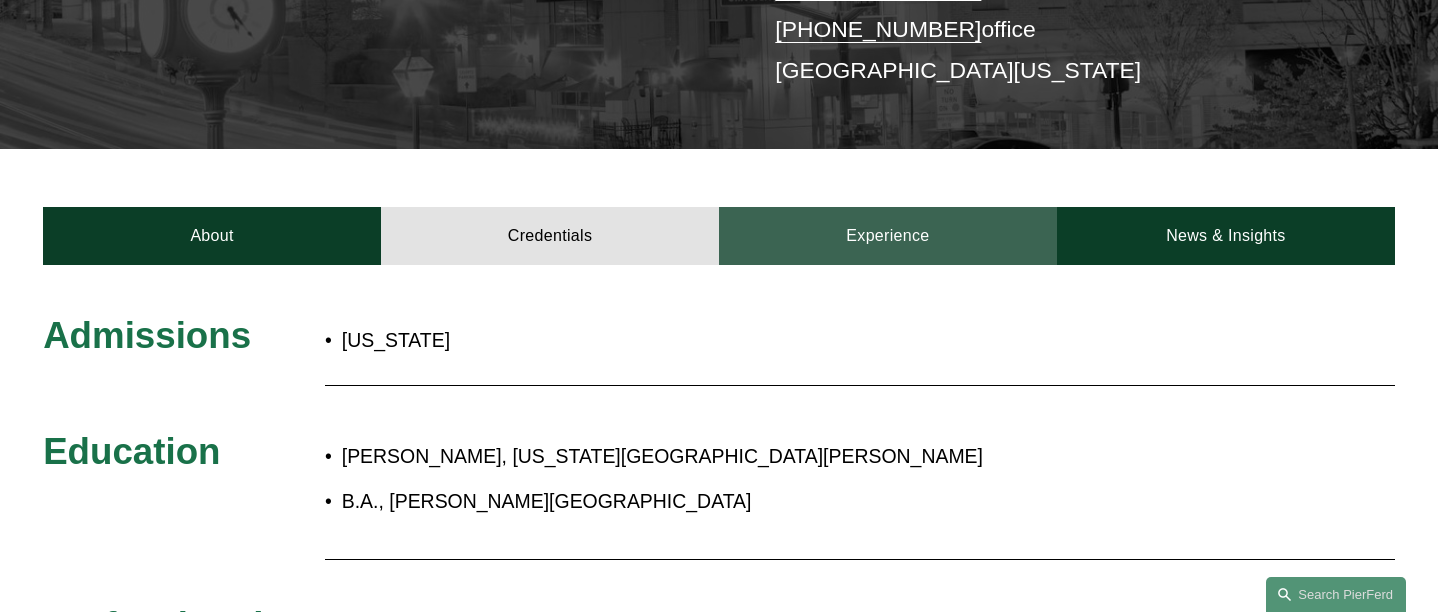 scroll, scrollTop: 506, scrollLeft: 0, axis: vertical 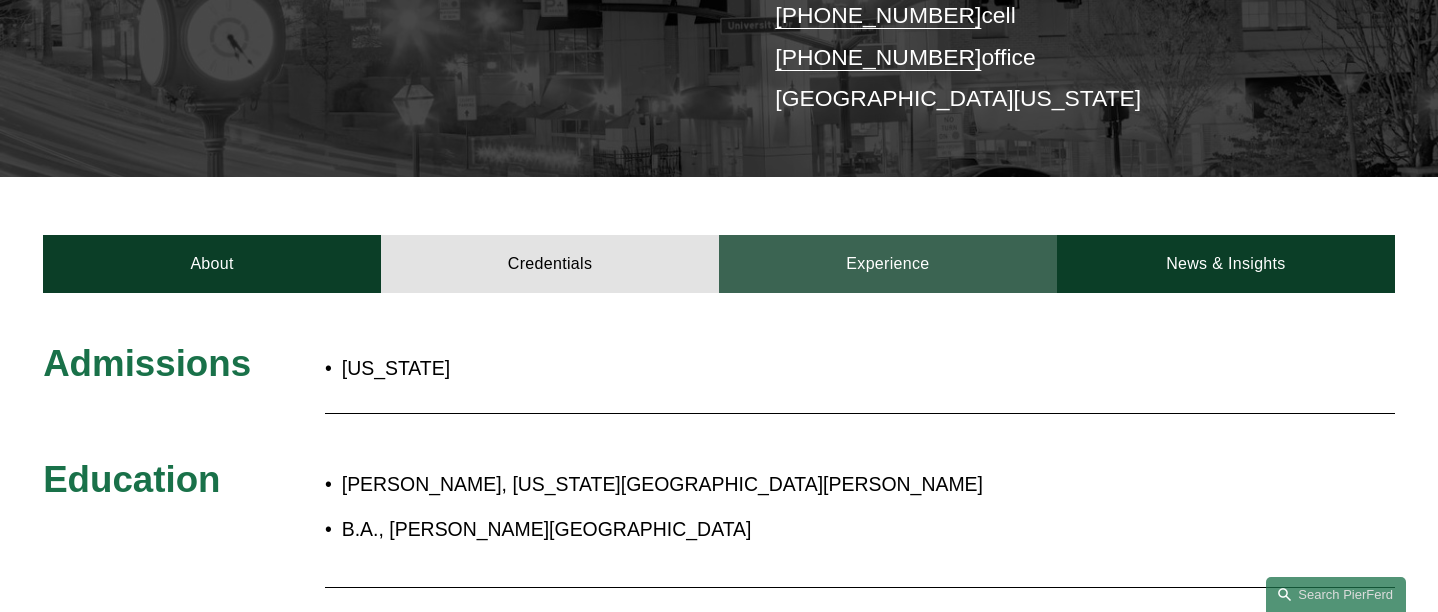 click on "Experience" at bounding box center [888, 264] 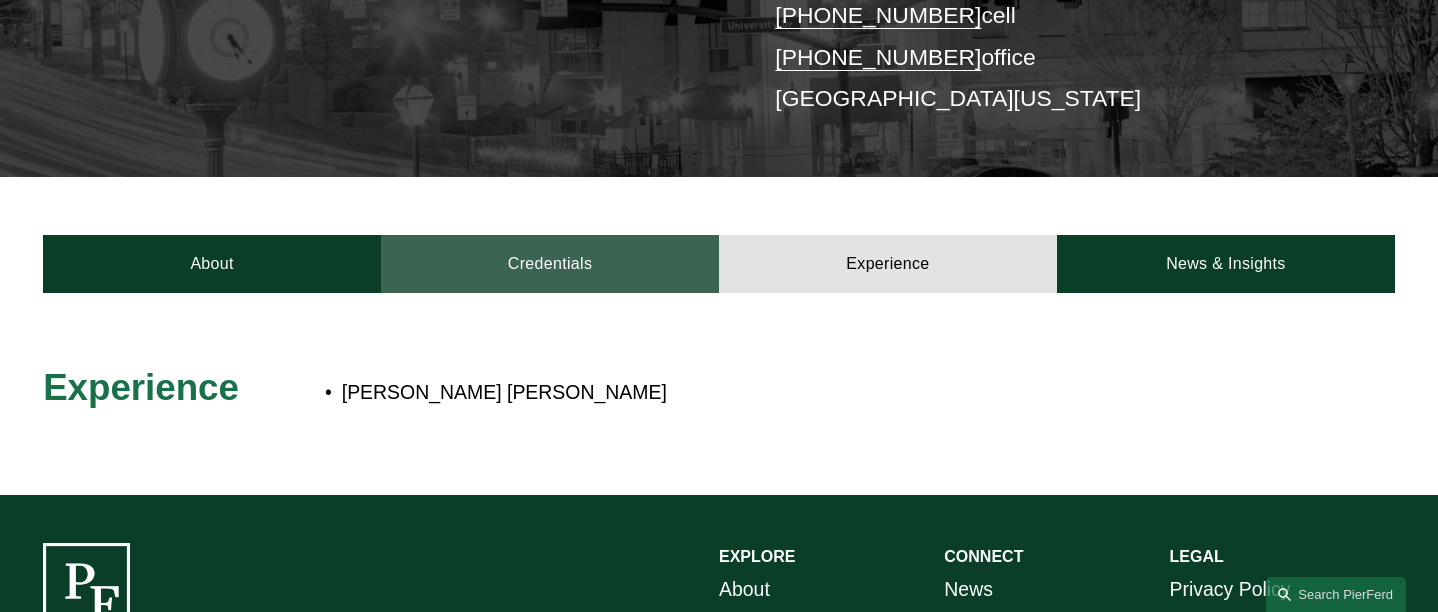 click on "Credentials" at bounding box center (550, 264) 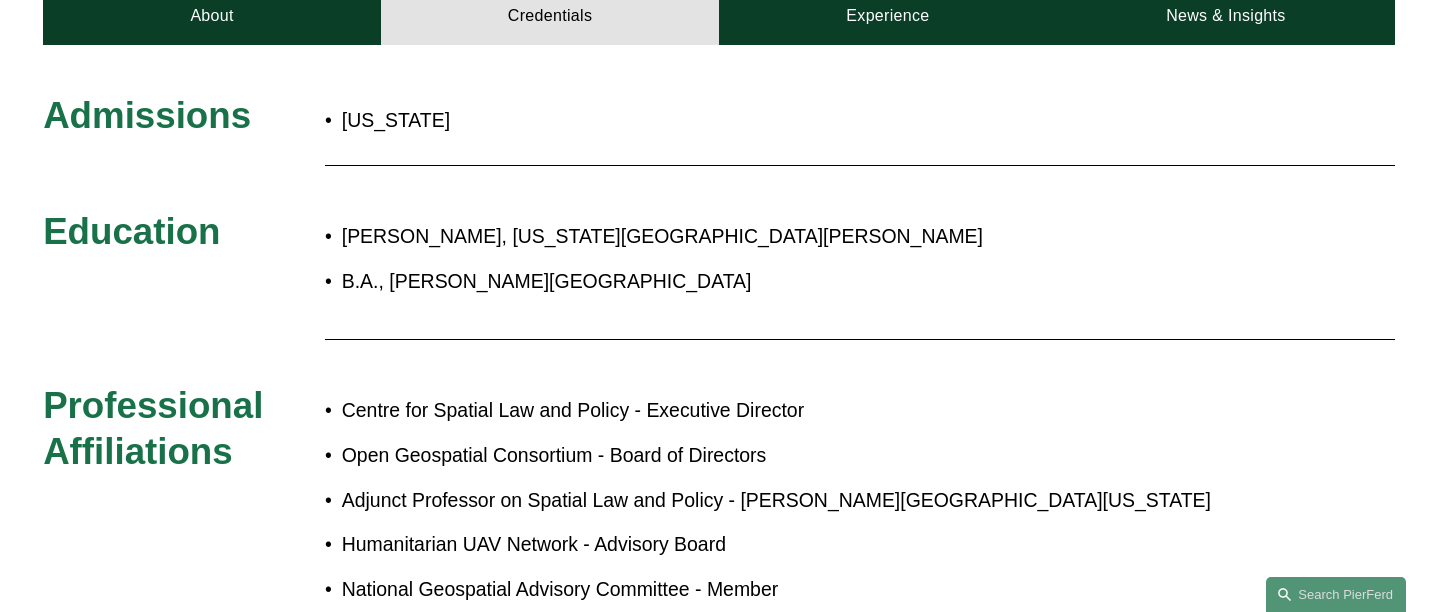 scroll, scrollTop: 652, scrollLeft: 0, axis: vertical 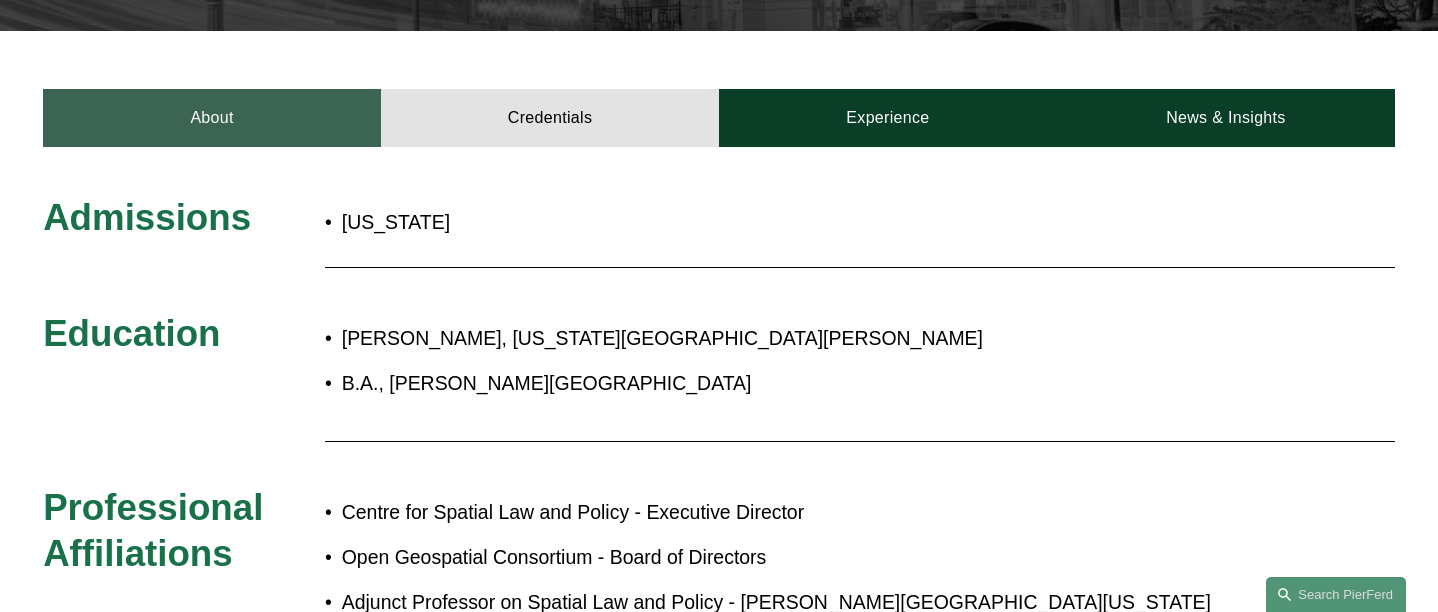 click on "About" at bounding box center (212, 118) 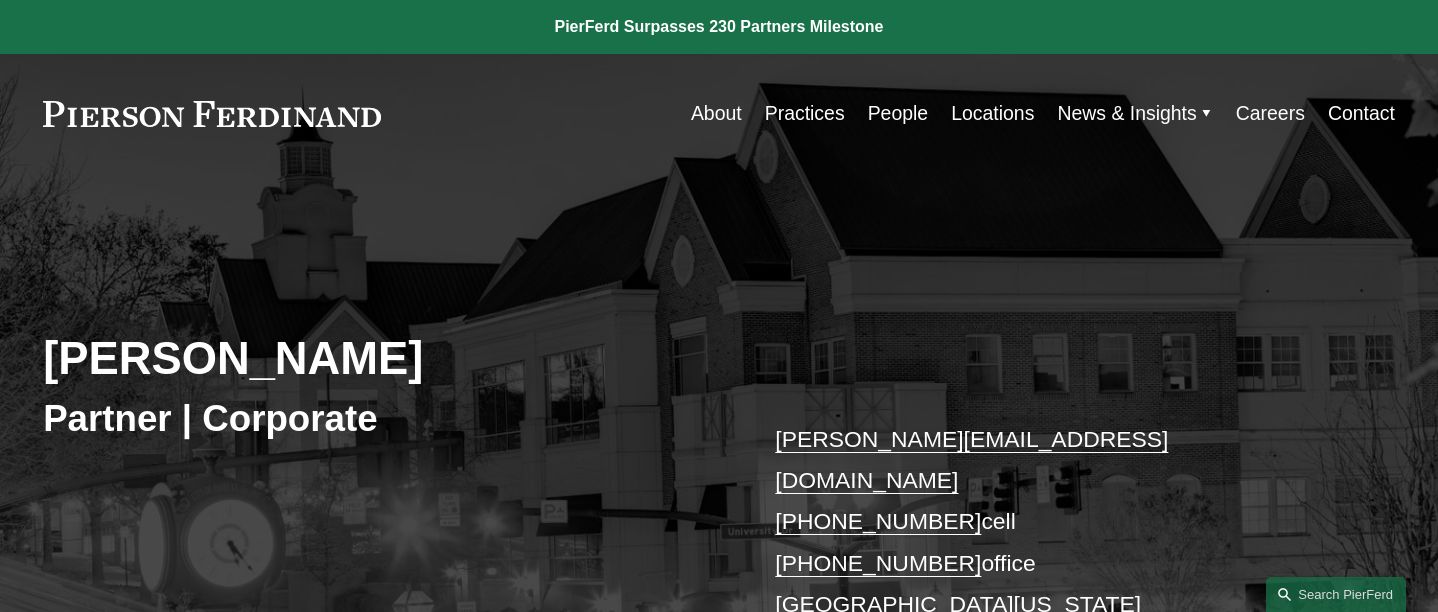 scroll, scrollTop: 0, scrollLeft: 0, axis: both 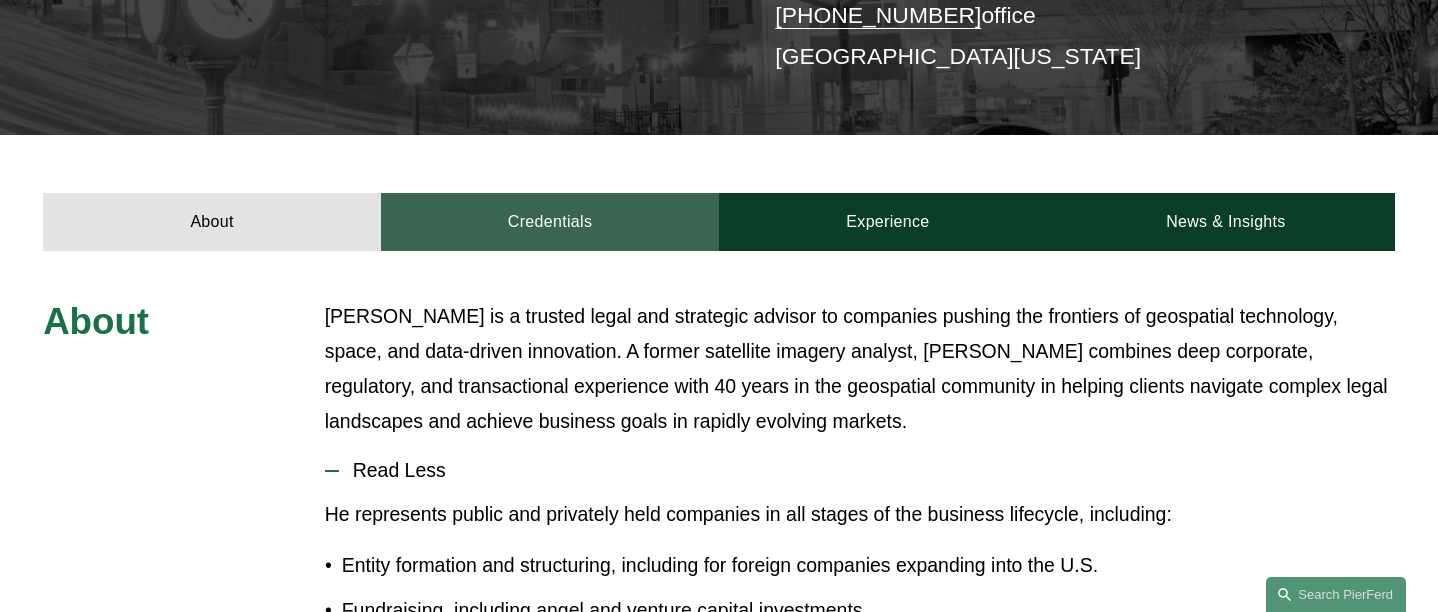 click on "Credentials" at bounding box center [550, 222] 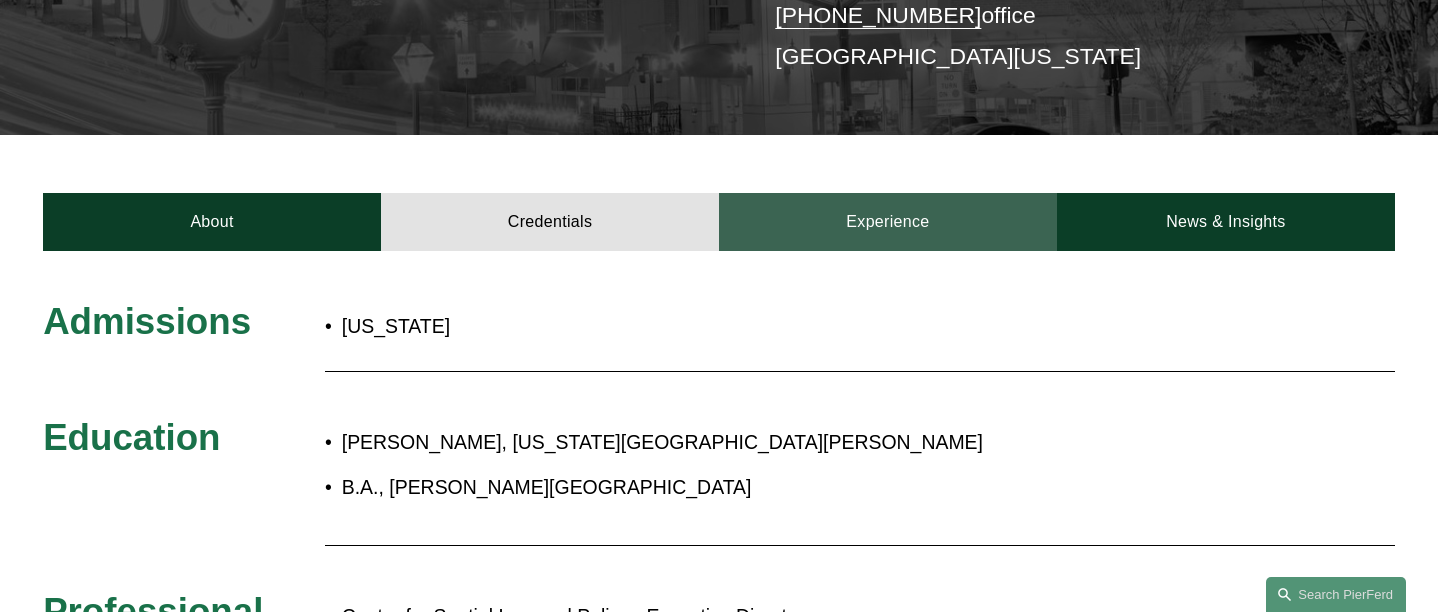 click on "Experience" at bounding box center (888, 222) 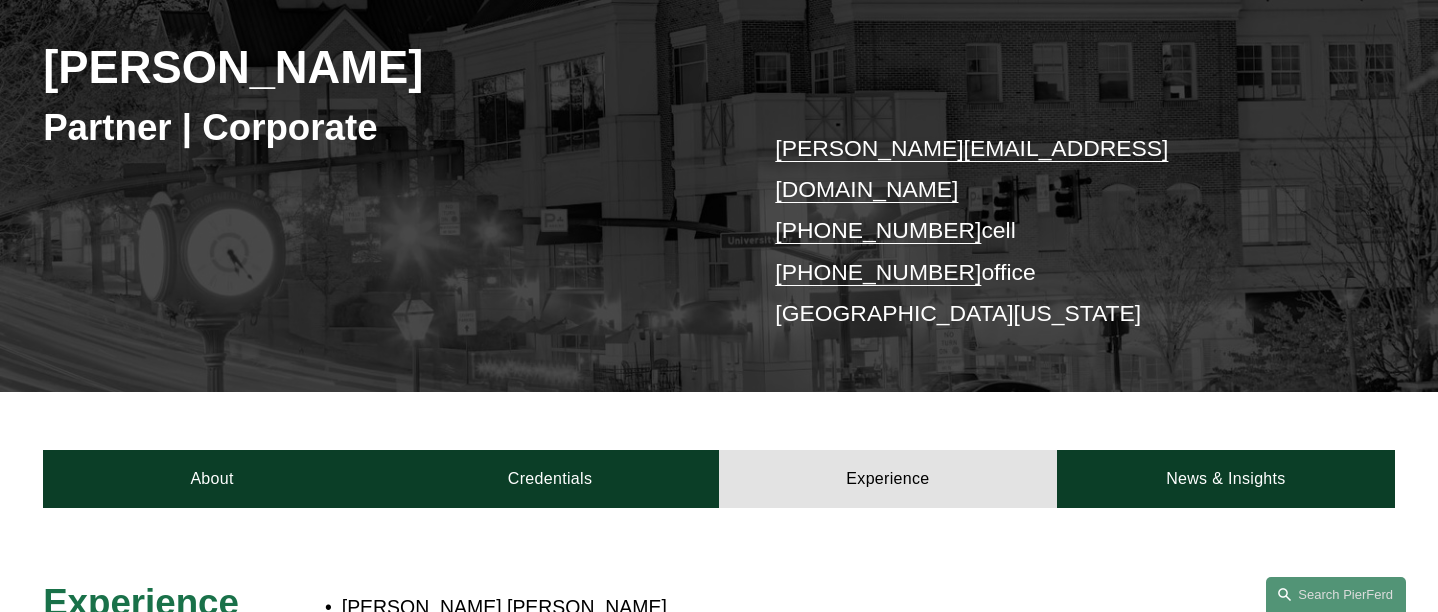 scroll, scrollTop: 299, scrollLeft: 0, axis: vertical 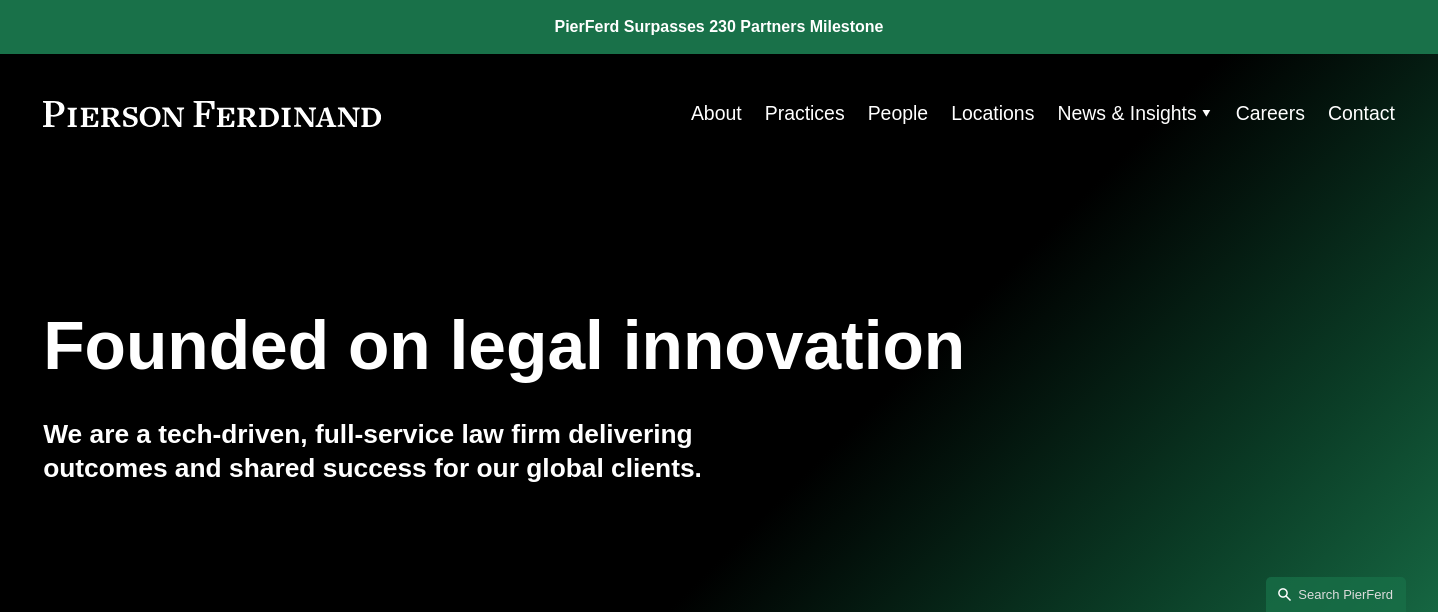 click on "People" at bounding box center [898, 113] 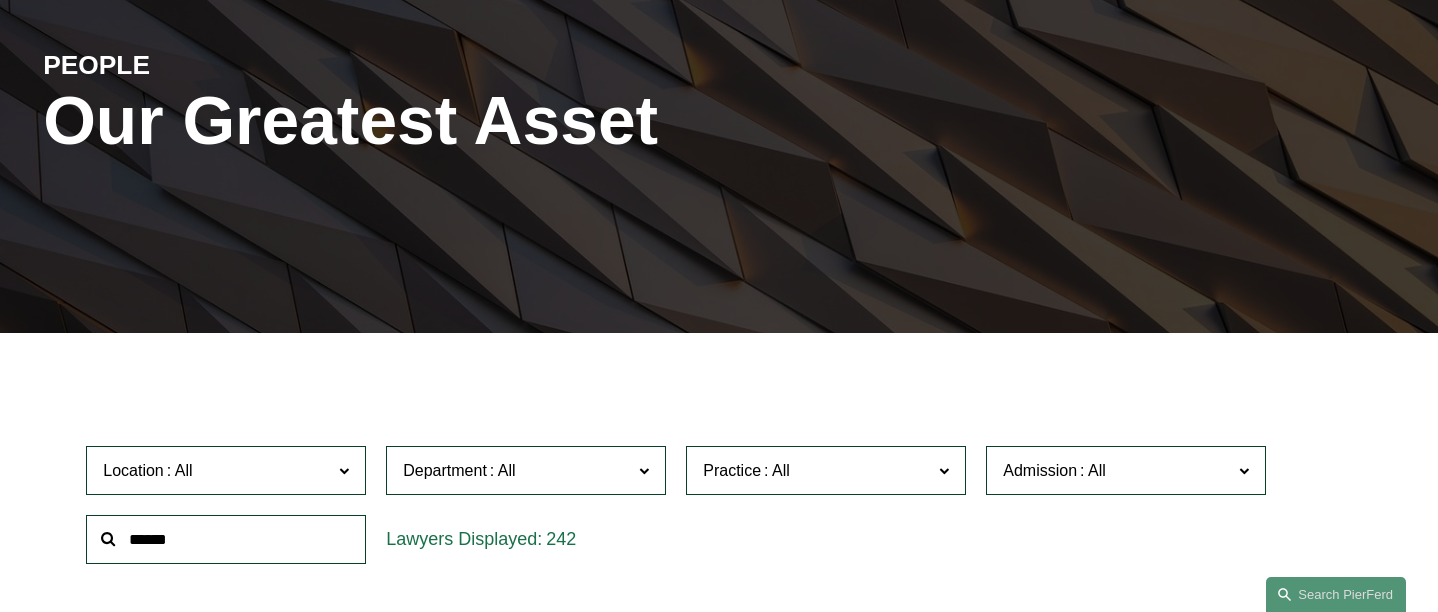 scroll, scrollTop: 292, scrollLeft: 0, axis: vertical 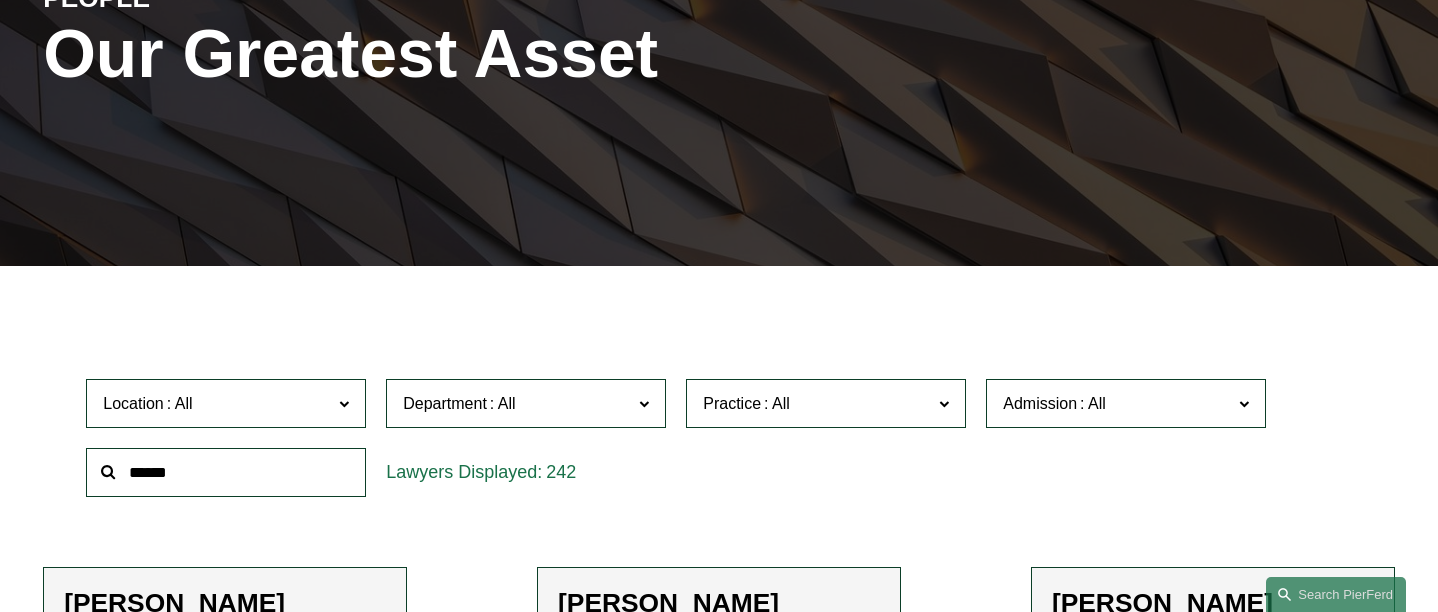 click 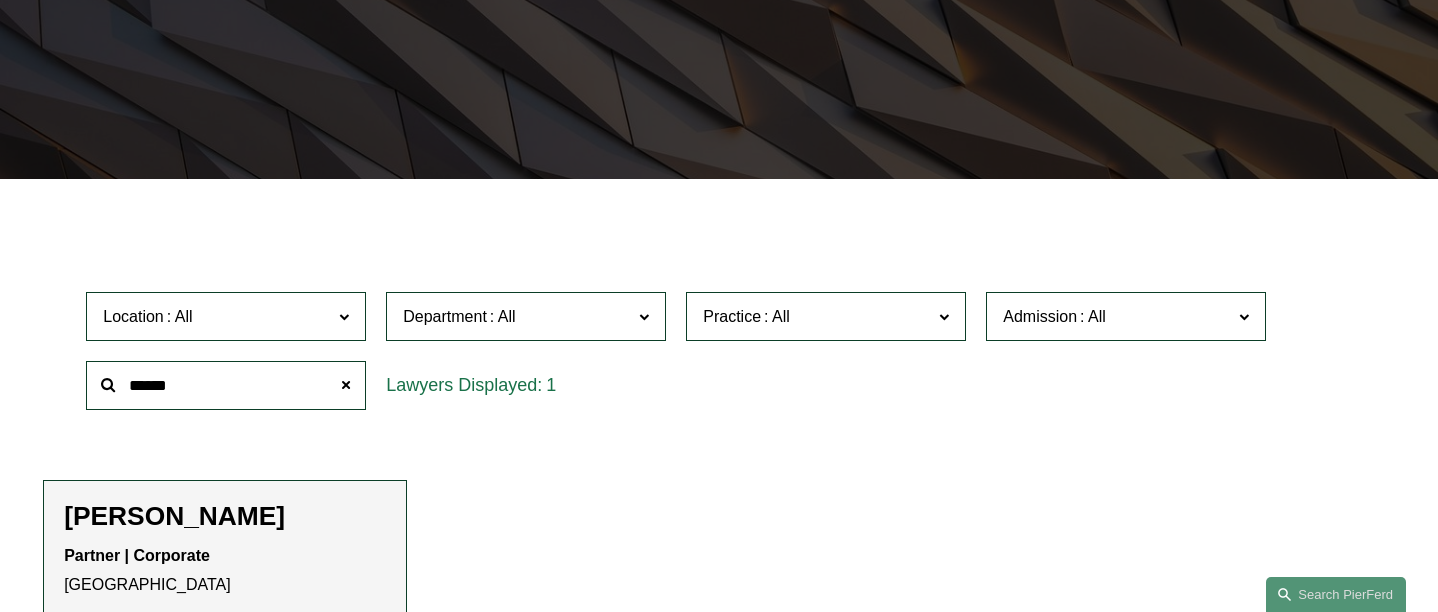 scroll, scrollTop: 464, scrollLeft: 0, axis: vertical 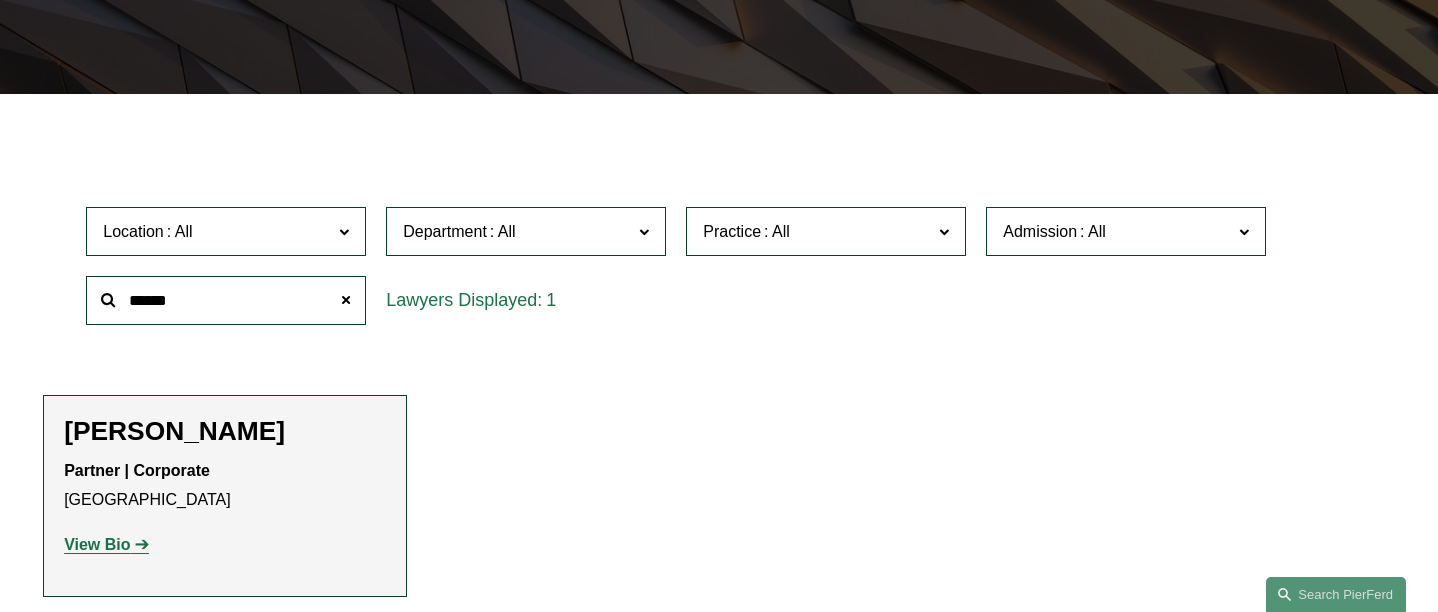 type on "******" 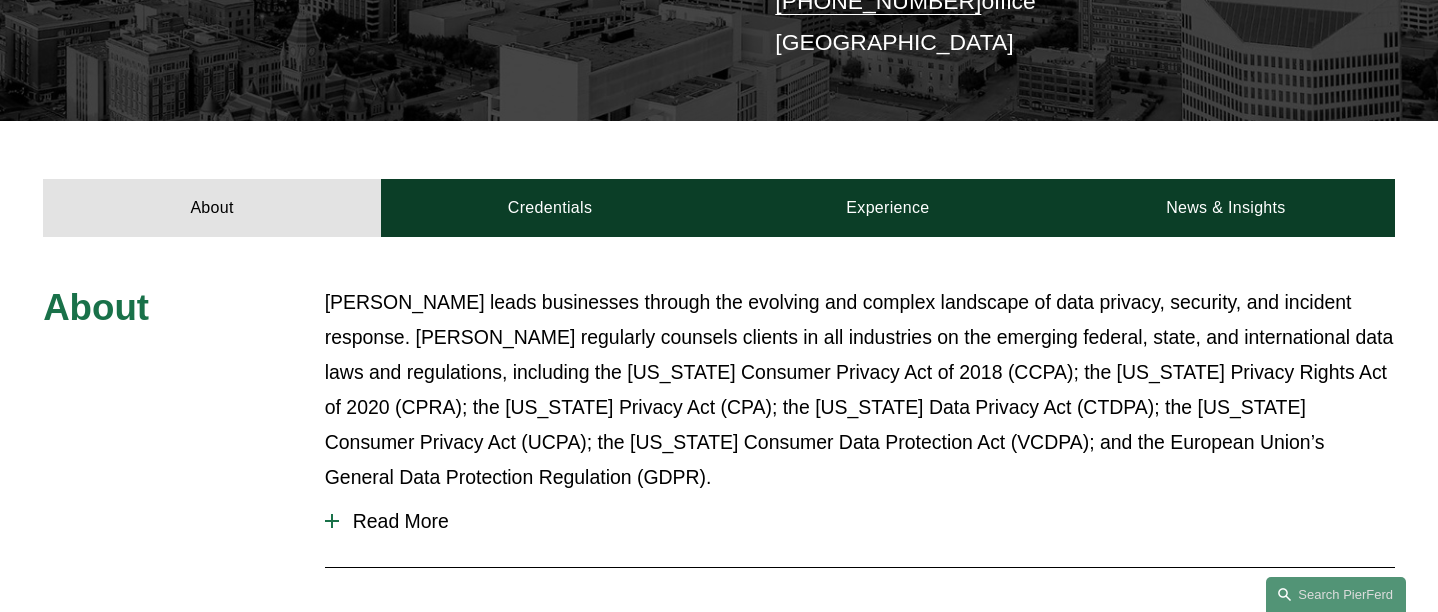 scroll, scrollTop: 563, scrollLeft: 0, axis: vertical 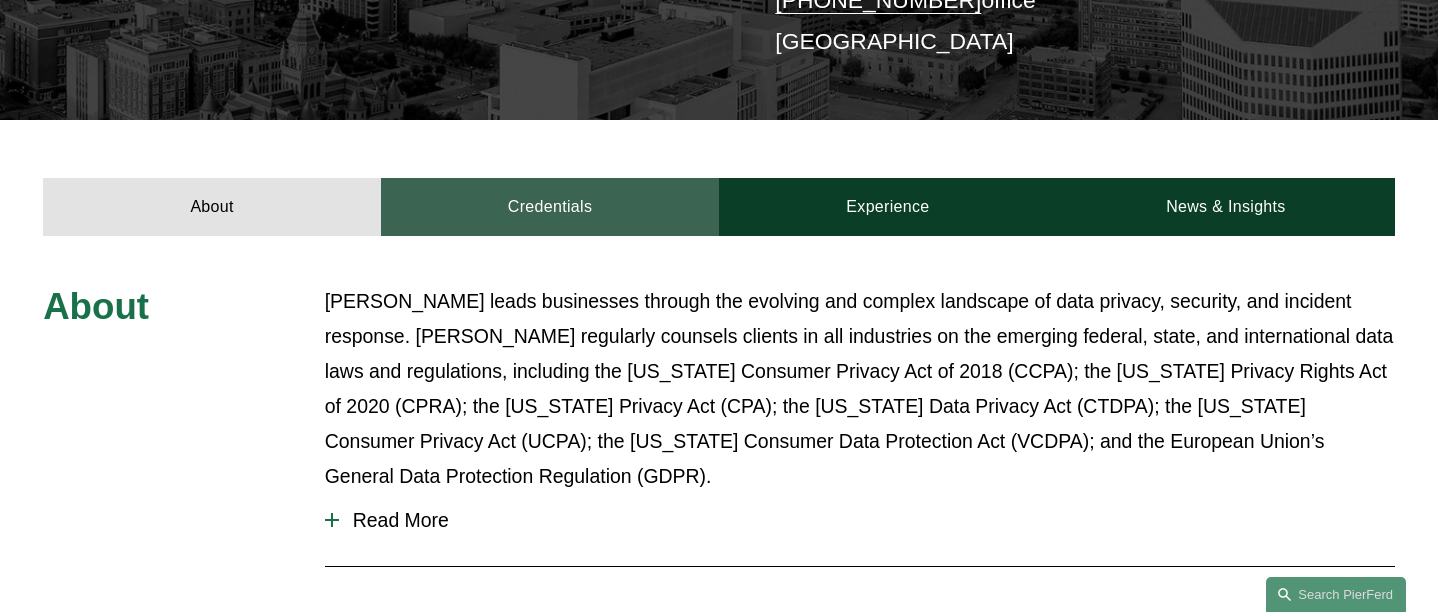 click on "Credentials" at bounding box center (550, 207) 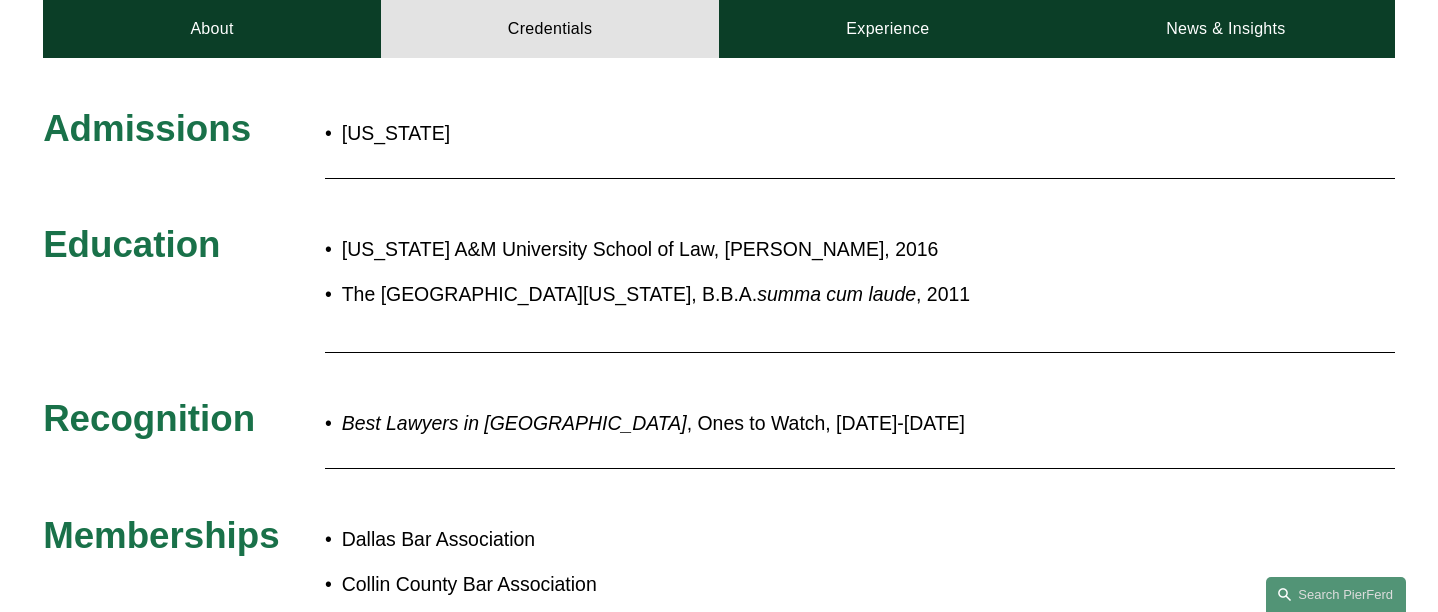 scroll, scrollTop: 599, scrollLeft: 0, axis: vertical 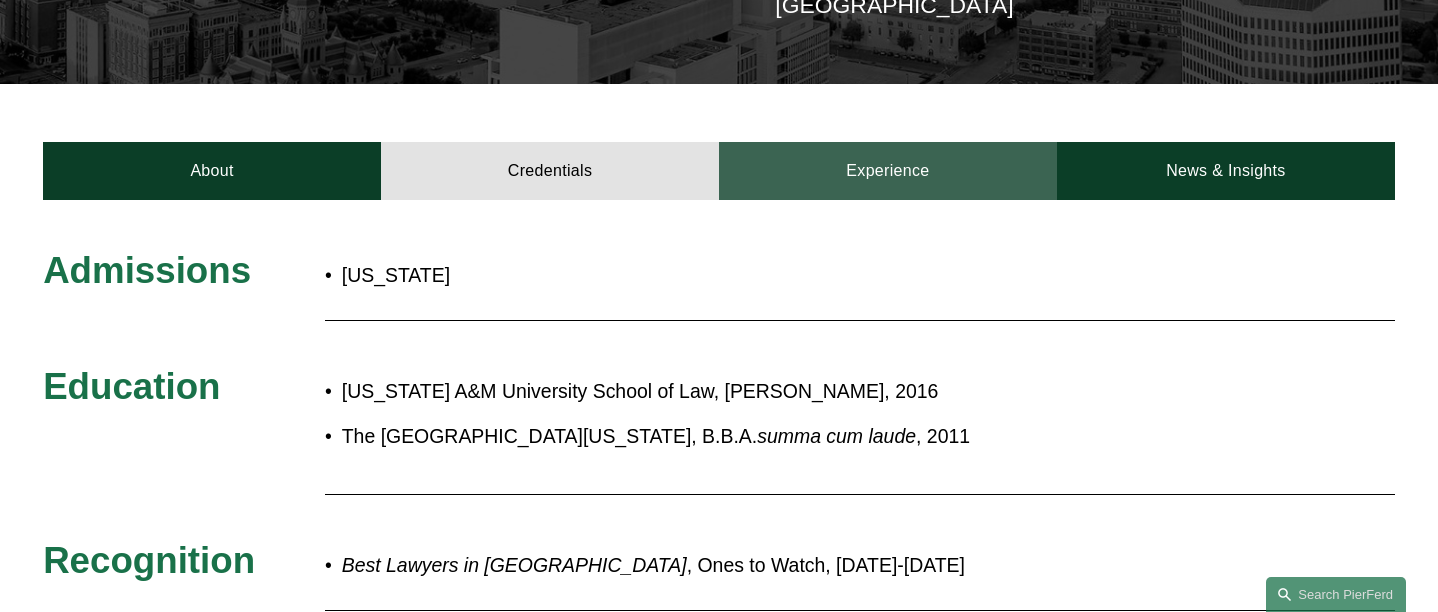 click on "Experience" at bounding box center (888, 171) 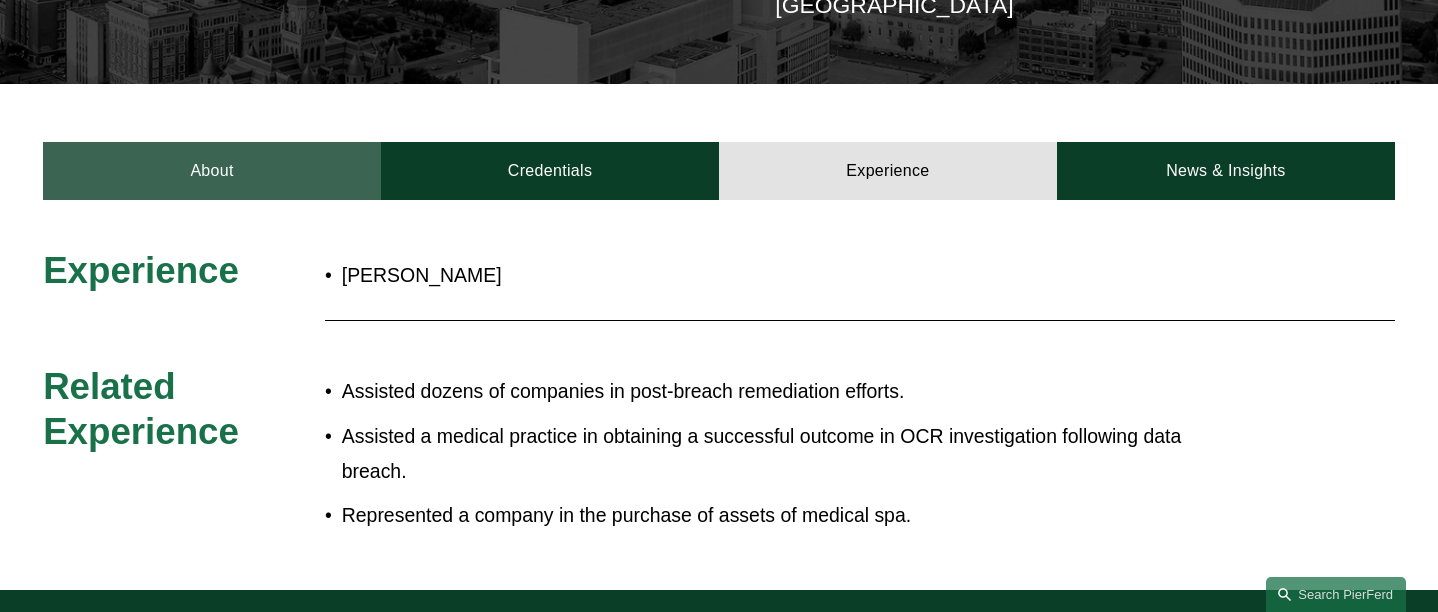 click on "About" at bounding box center [212, 171] 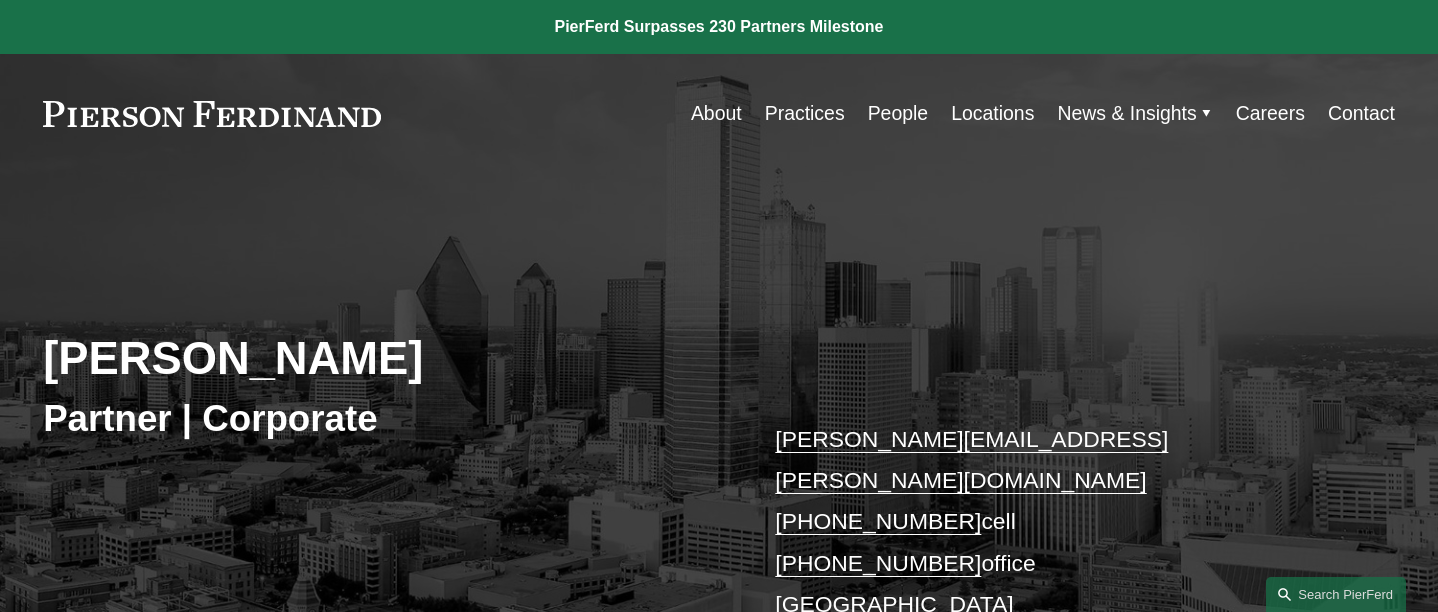 scroll, scrollTop: 0, scrollLeft: 0, axis: both 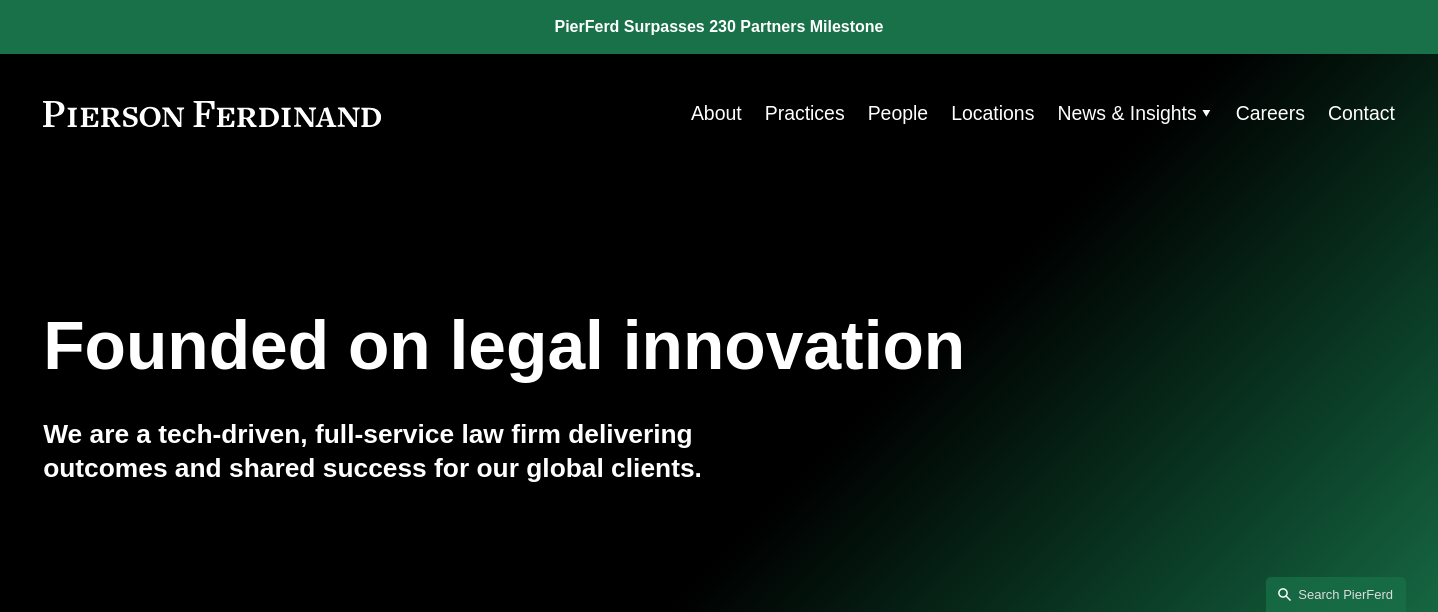 click on "People" at bounding box center [898, 113] 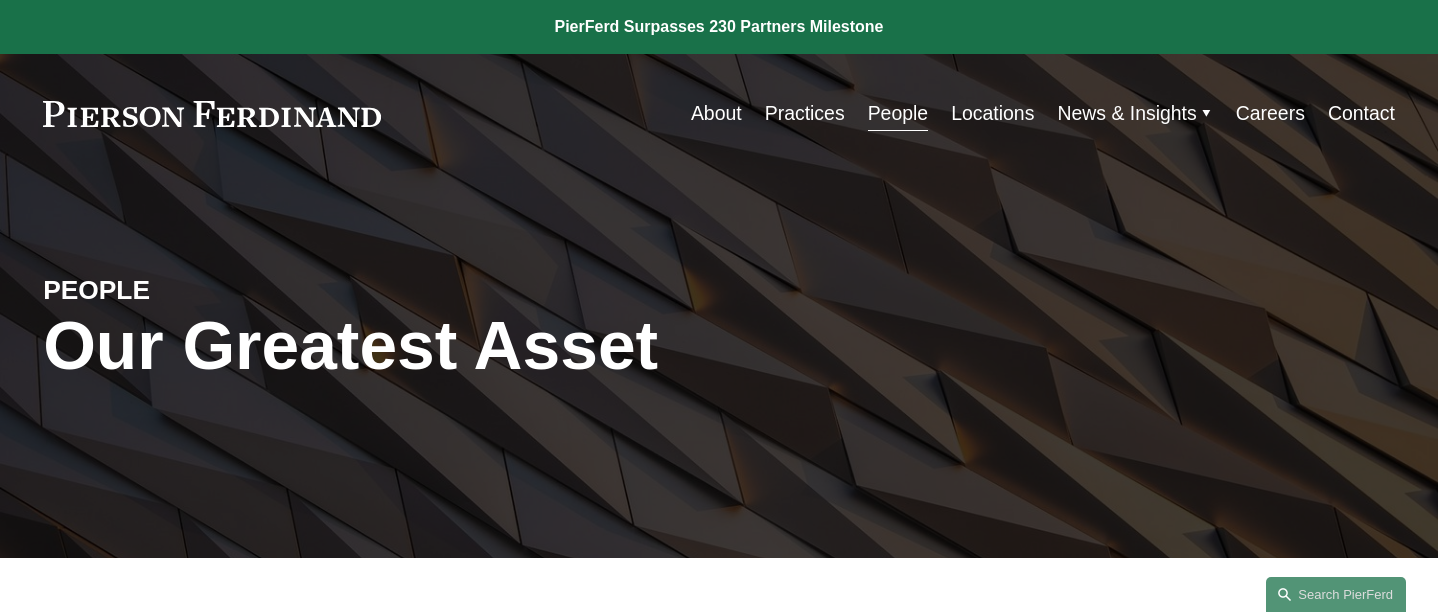 scroll, scrollTop: 321, scrollLeft: 0, axis: vertical 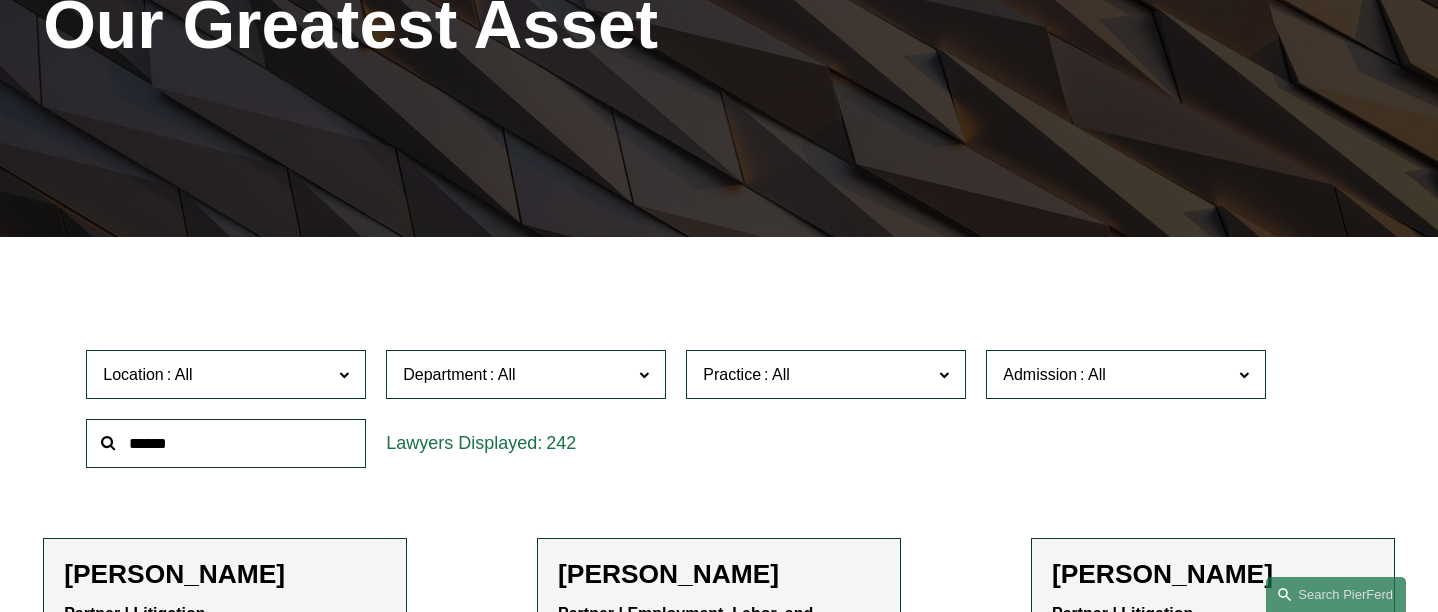 click 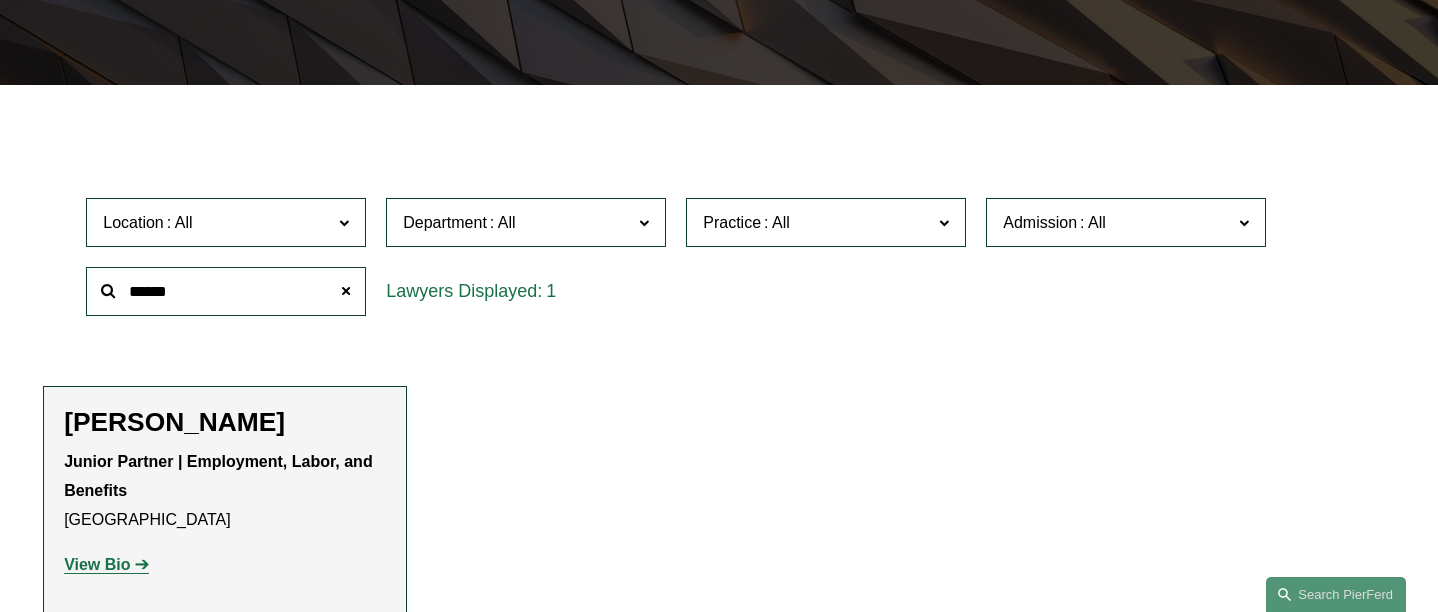 scroll, scrollTop: 510, scrollLeft: 0, axis: vertical 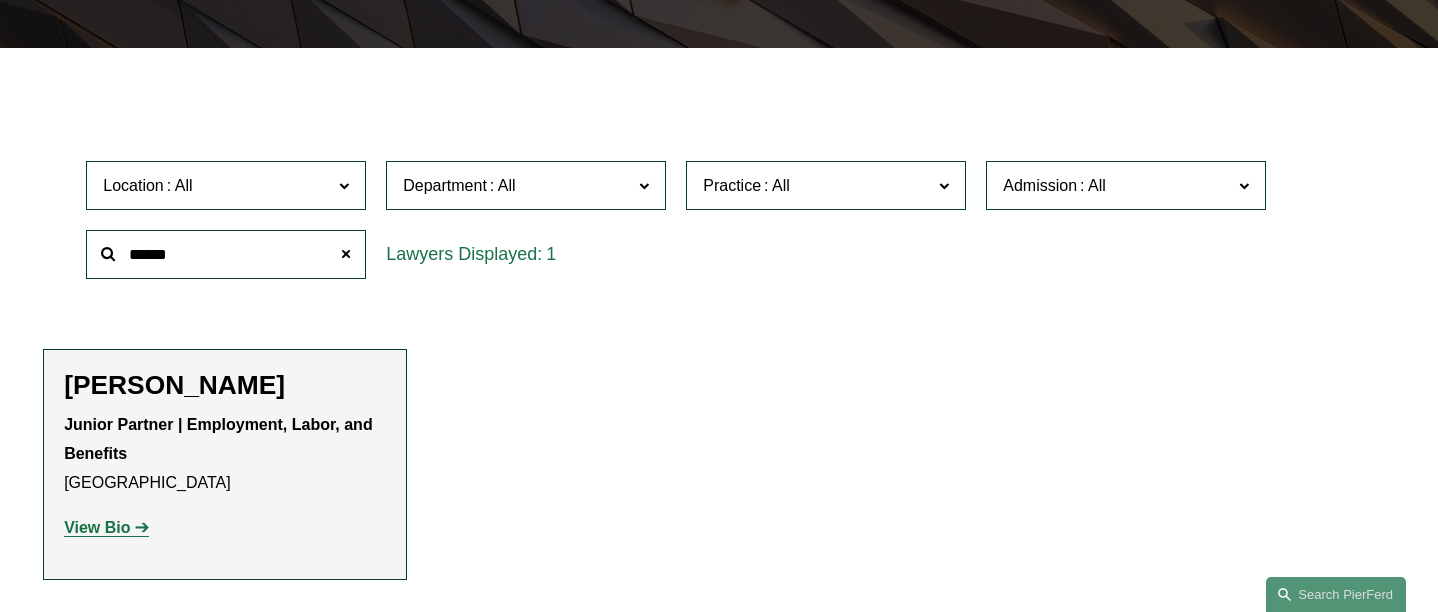 type on "******" 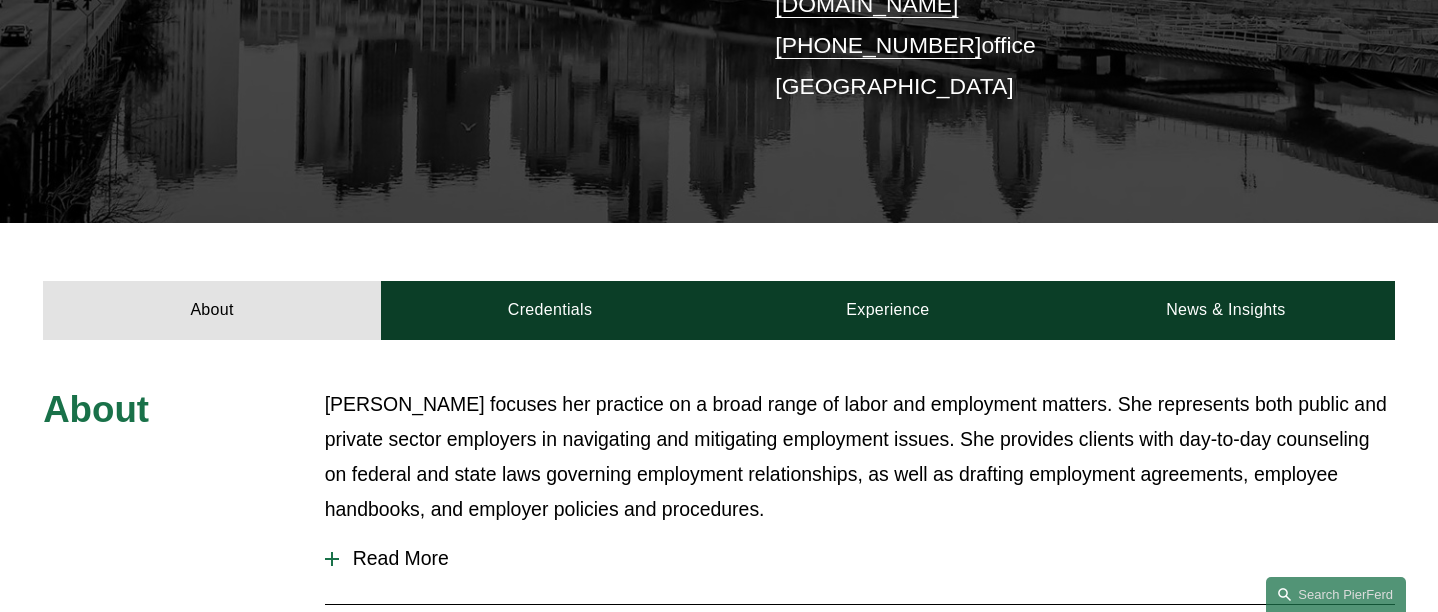 scroll, scrollTop: 481, scrollLeft: 0, axis: vertical 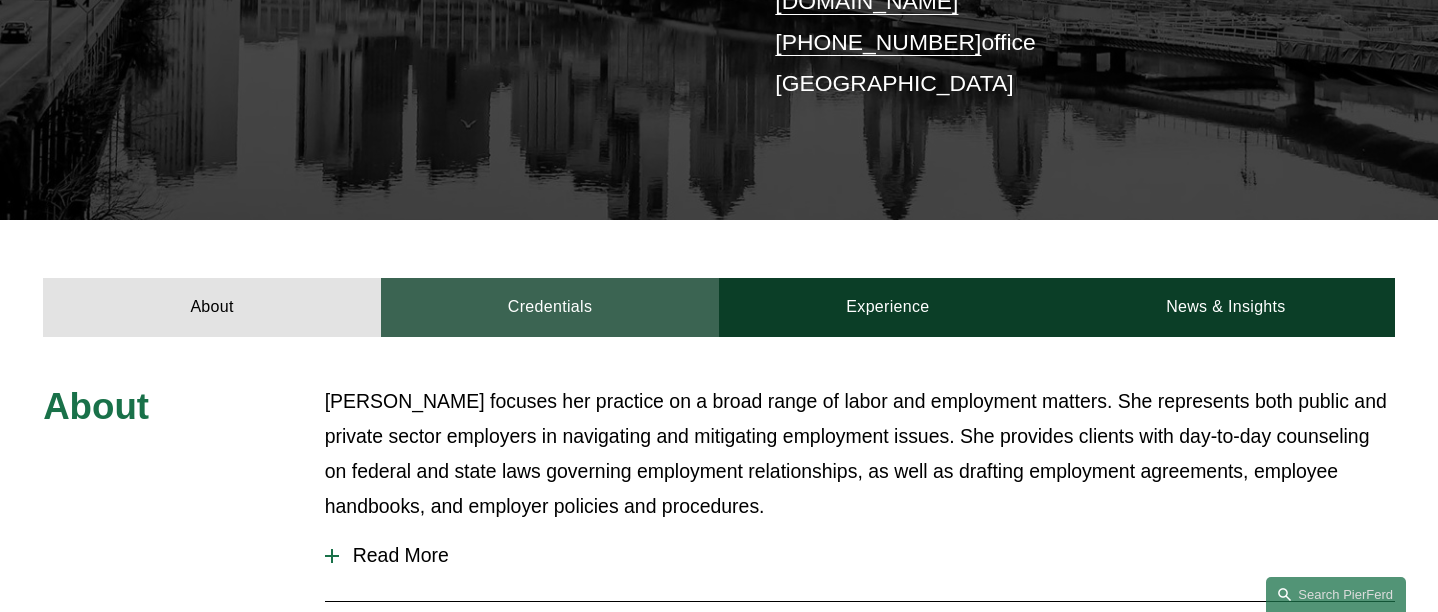 click on "Credentials" at bounding box center (550, 307) 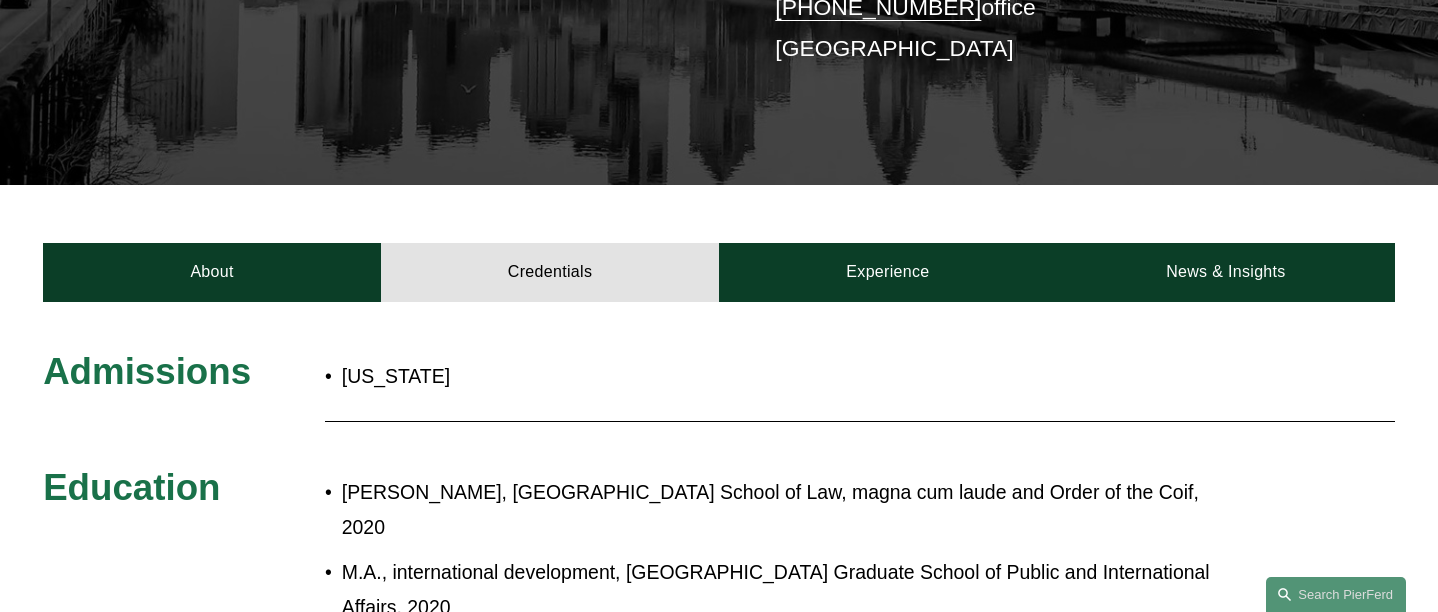 scroll, scrollTop: 406, scrollLeft: 0, axis: vertical 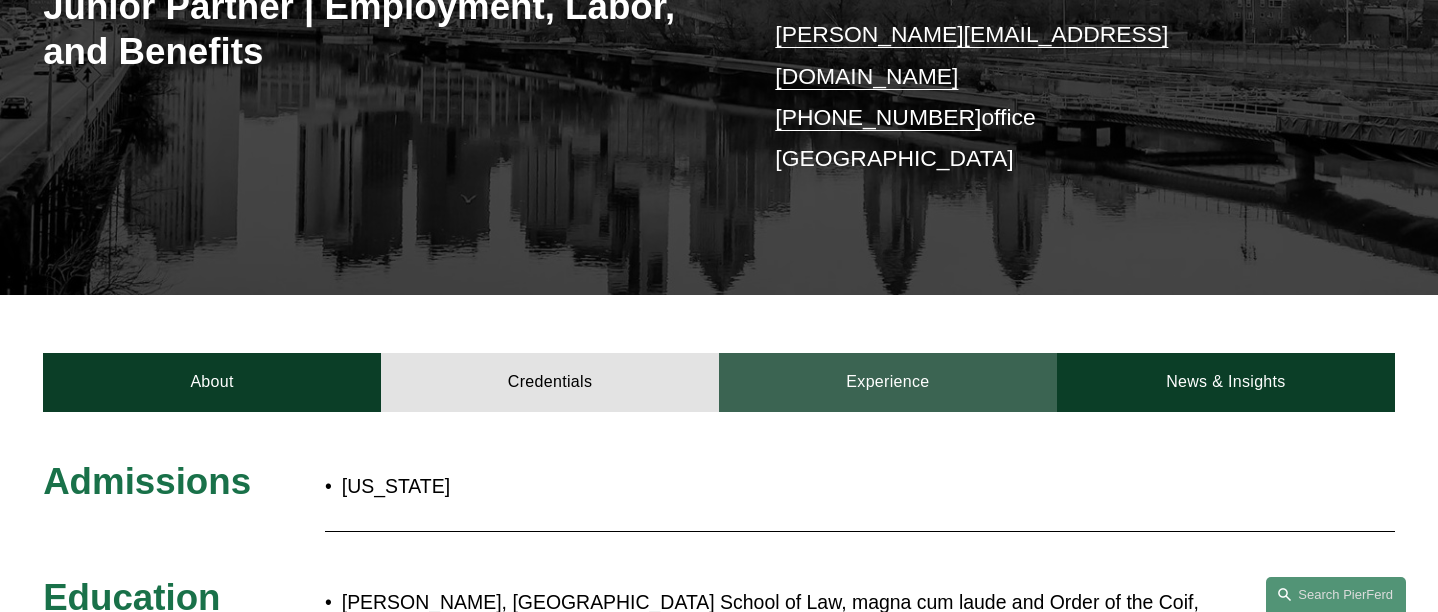 click on "Experience" at bounding box center (888, 382) 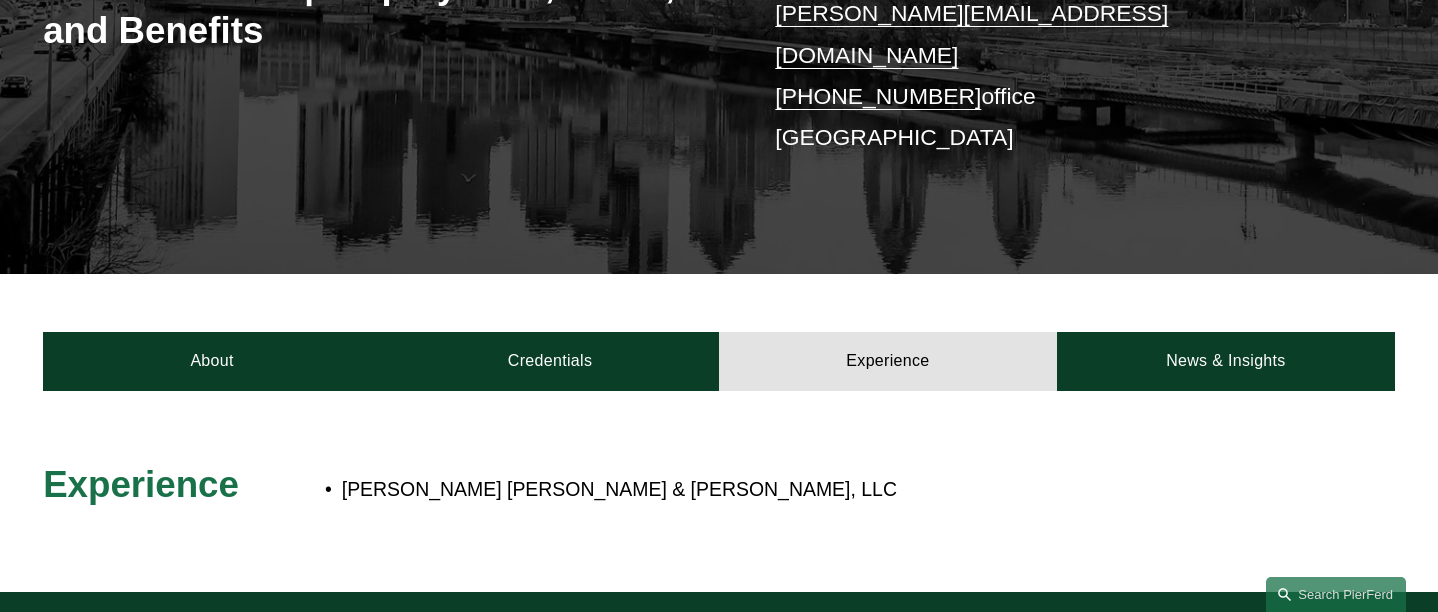 scroll, scrollTop: 383, scrollLeft: 0, axis: vertical 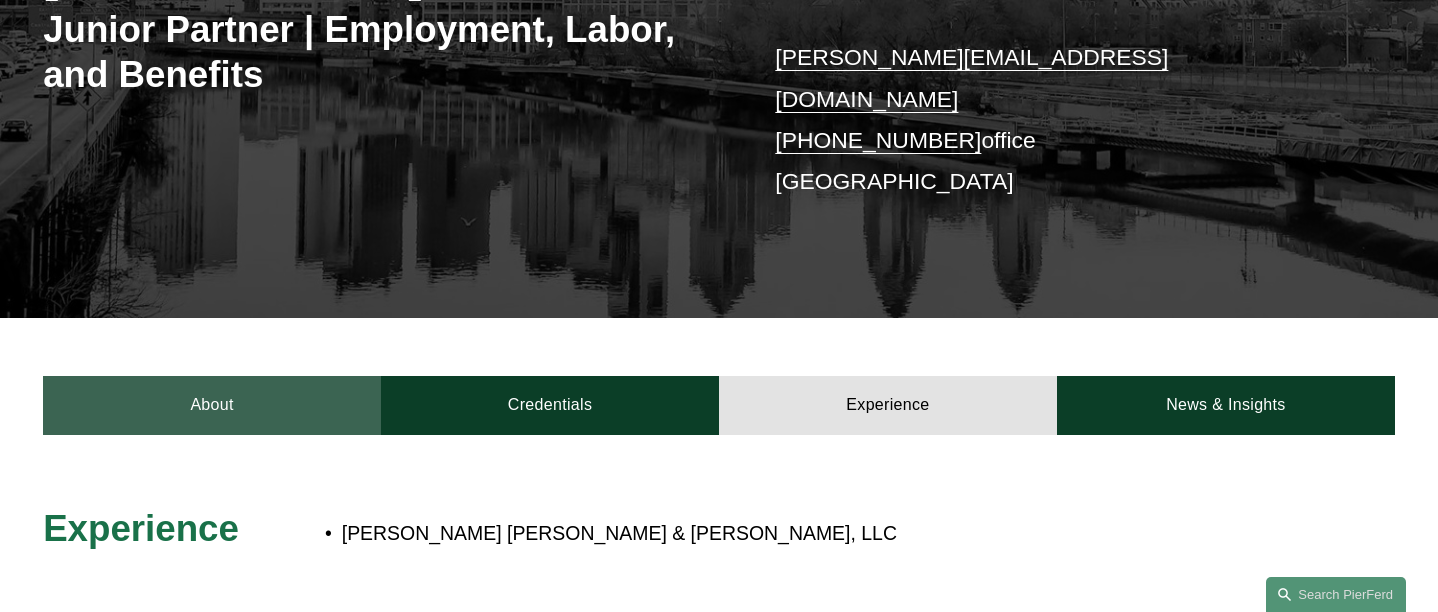 click on "About" at bounding box center [212, 405] 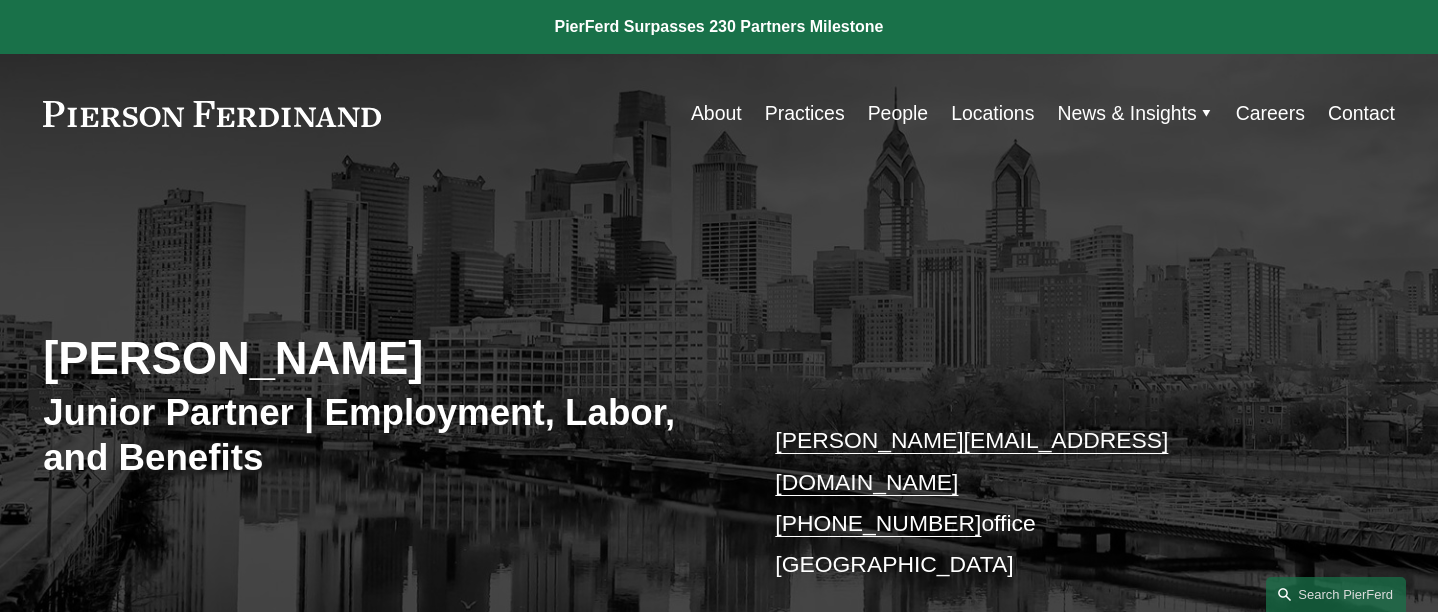 scroll, scrollTop: 0, scrollLeft: 0, axis: both 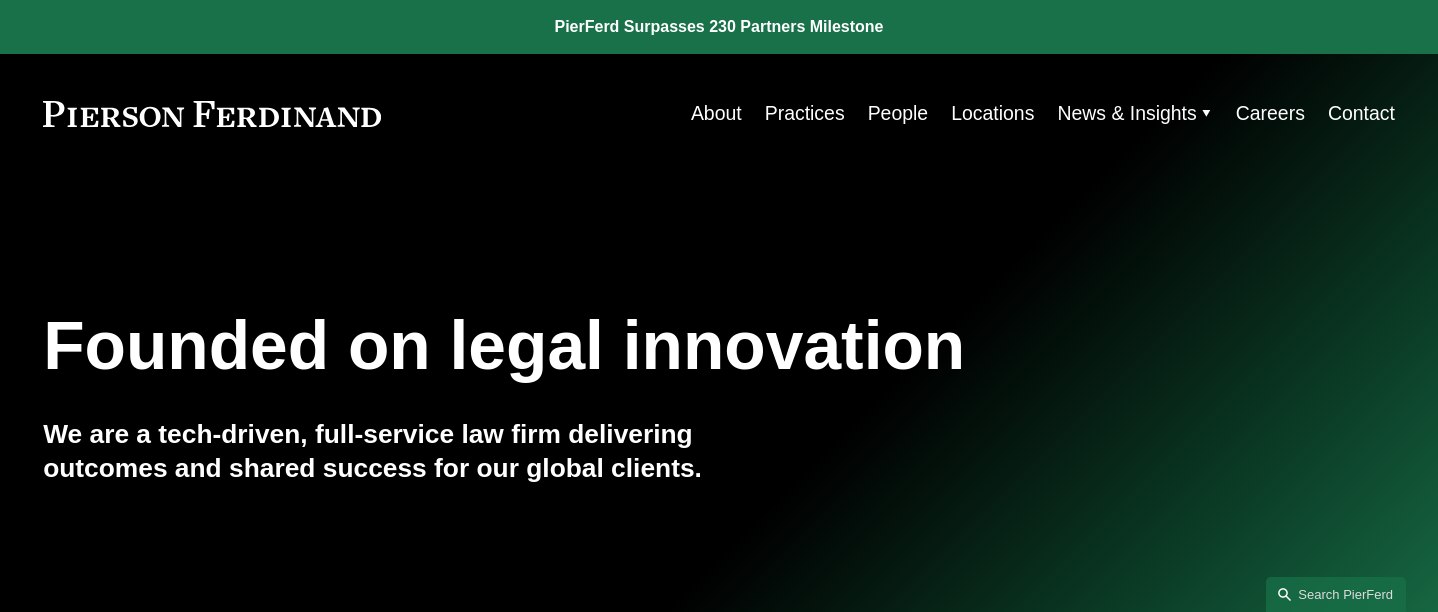 click on "People" at bounding box center (898, 113) 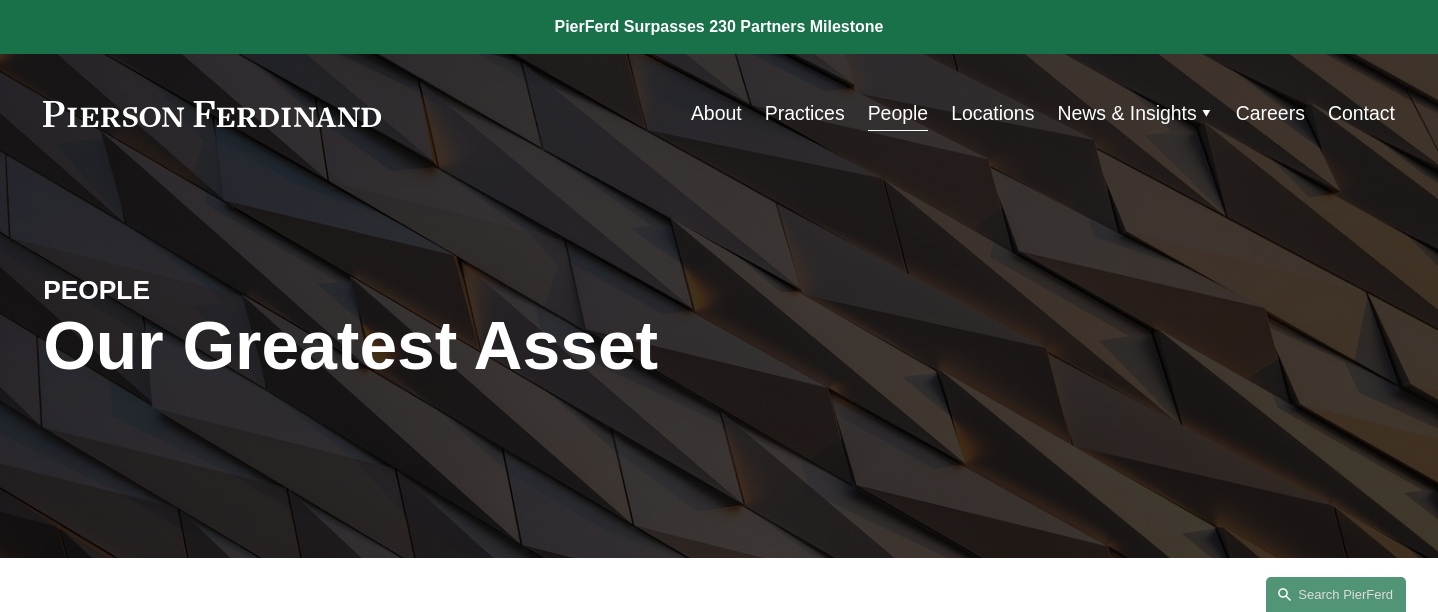 scroll, scrollTop: 267, scrollLeft: 0, axis: vertical 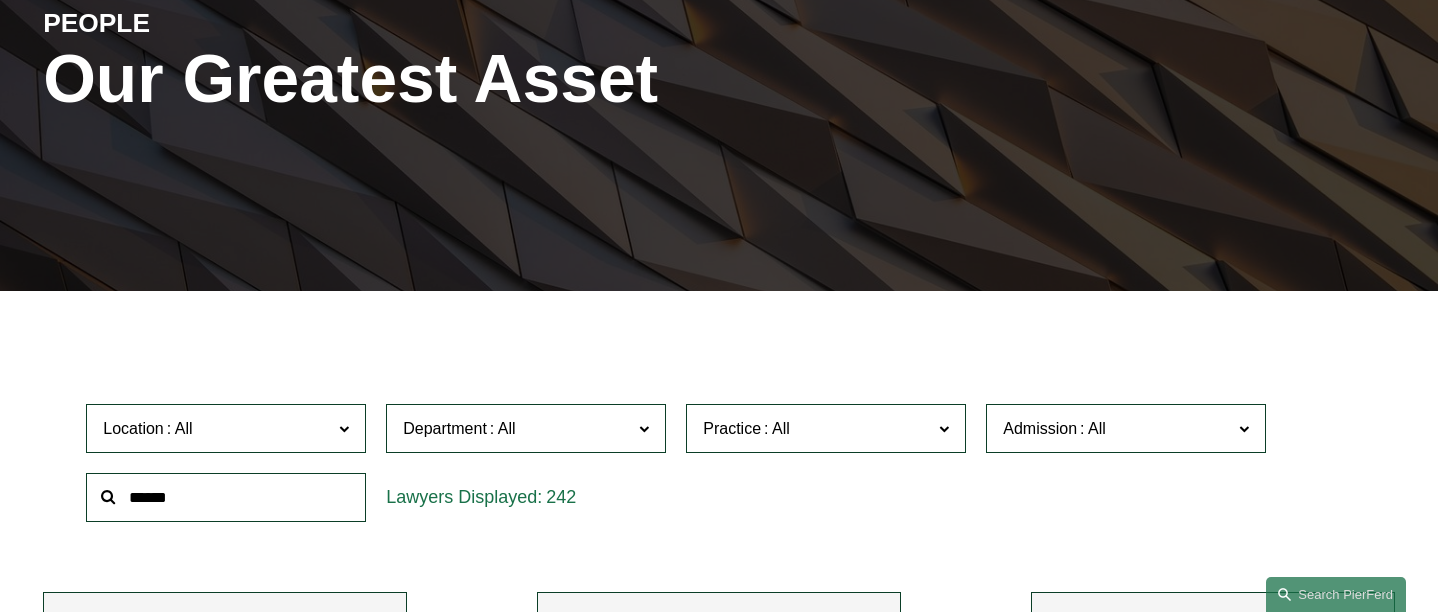 click 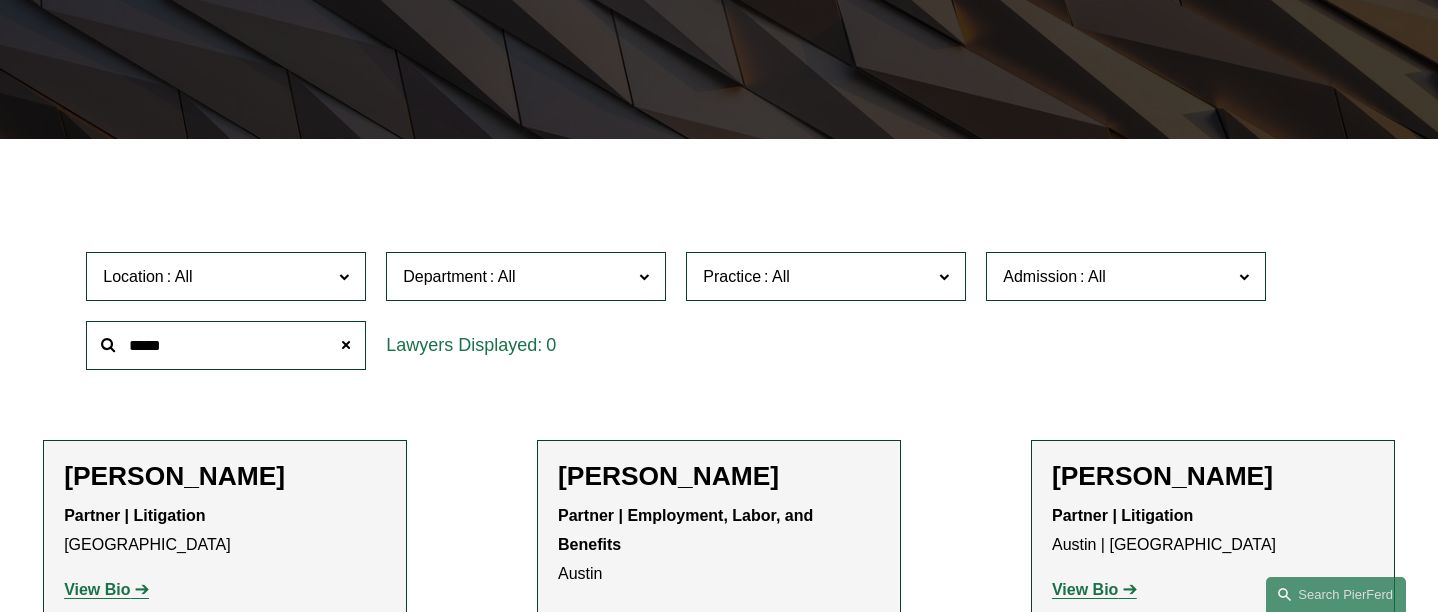 scroll, scrollTop: 493, scrollLeft: 0, axis: vertical 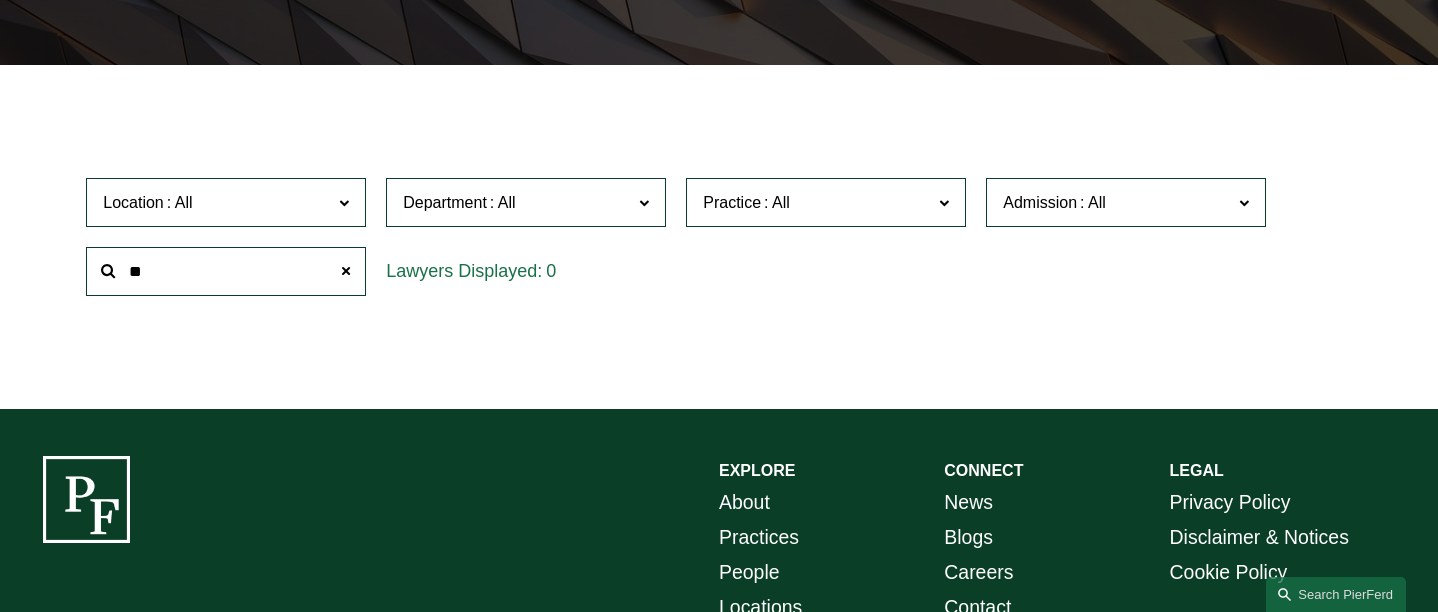 type on "*" 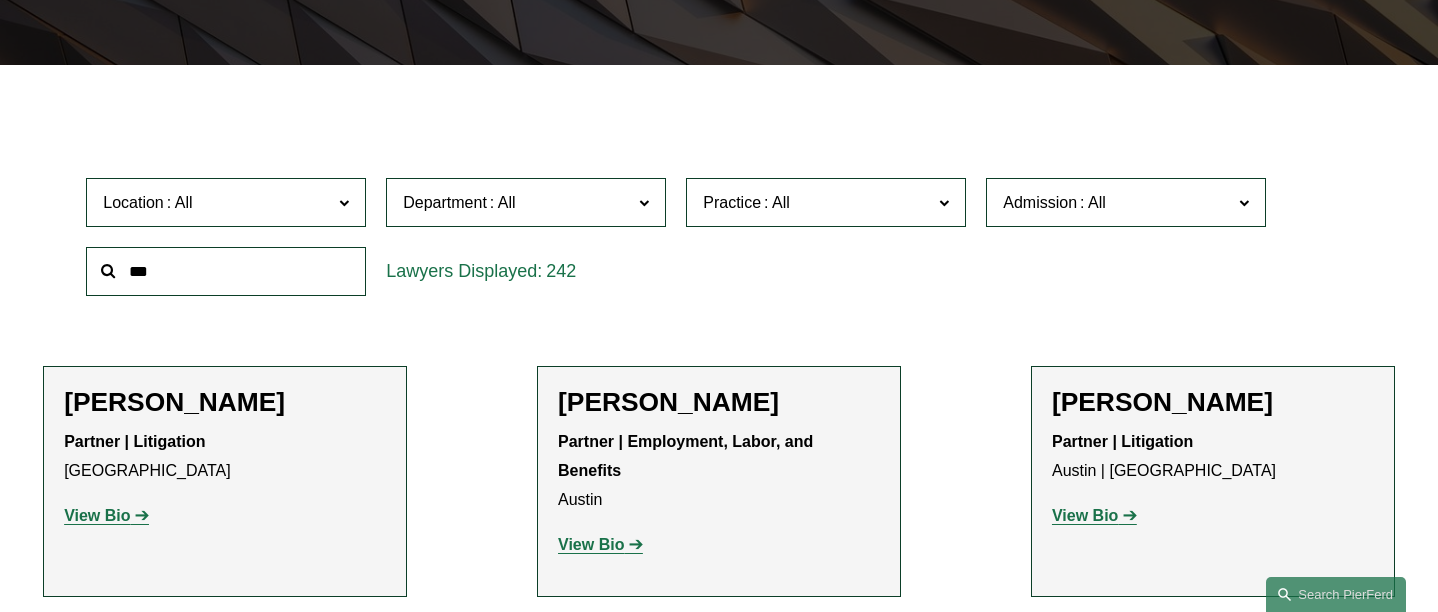 type on "****" 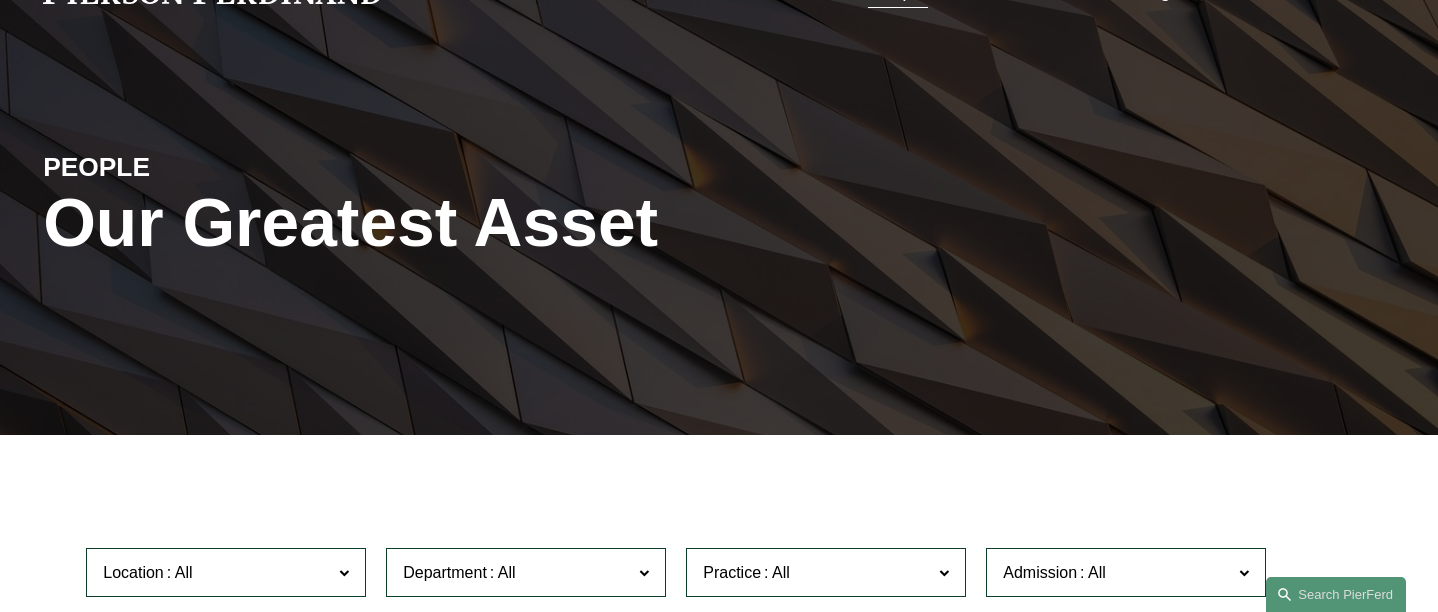 scroll, scrollTop: 101, scrollLeft: 0, axis: vertical 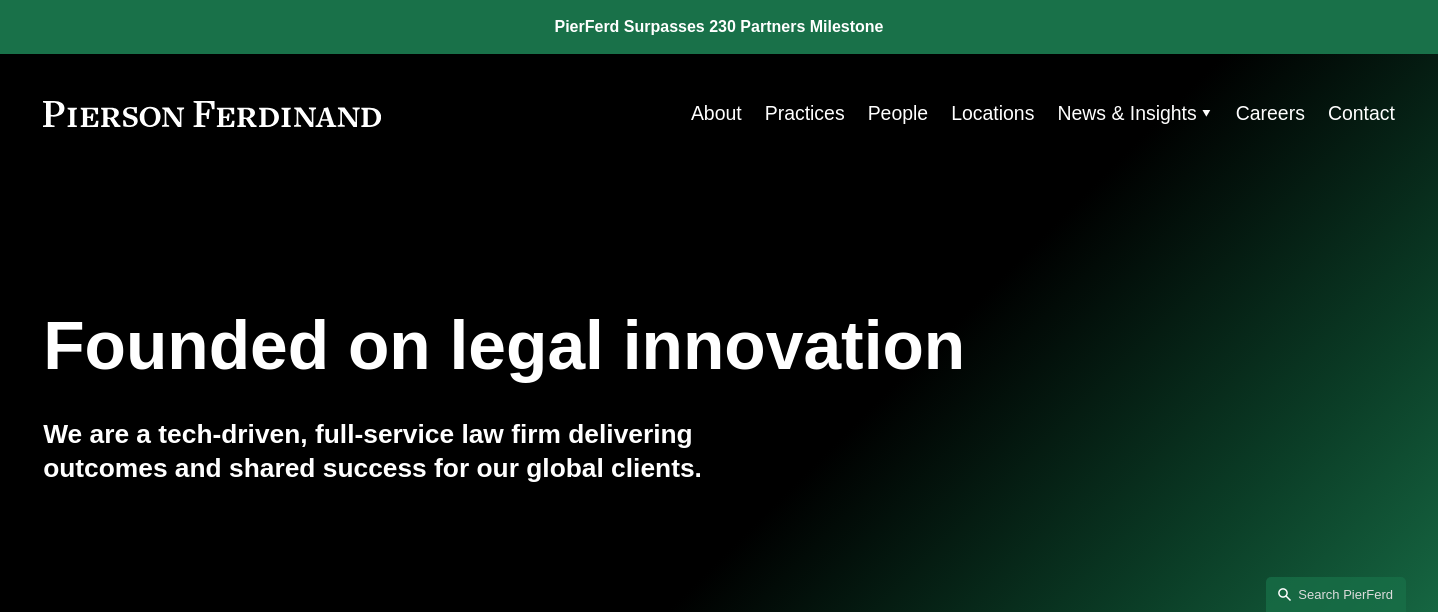 click on "People" at bounding box center [898, 113] 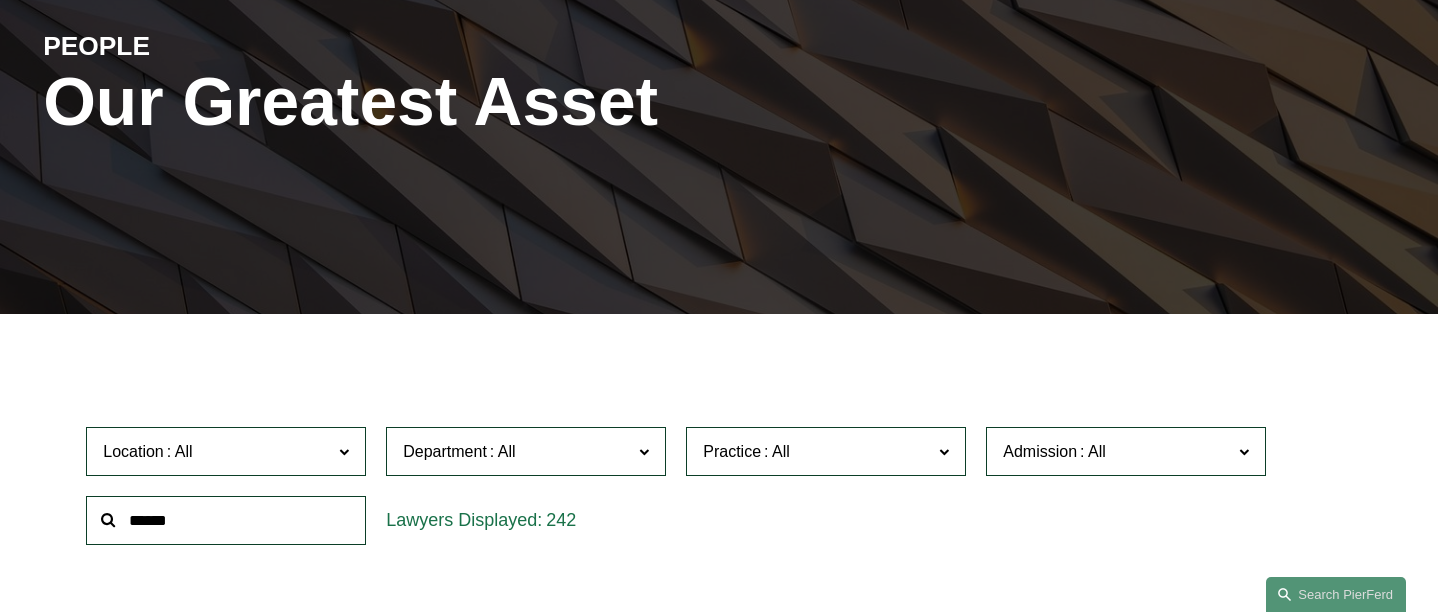 scroll, scrollTop: 244, scrollLeft: 0, axis: vertical 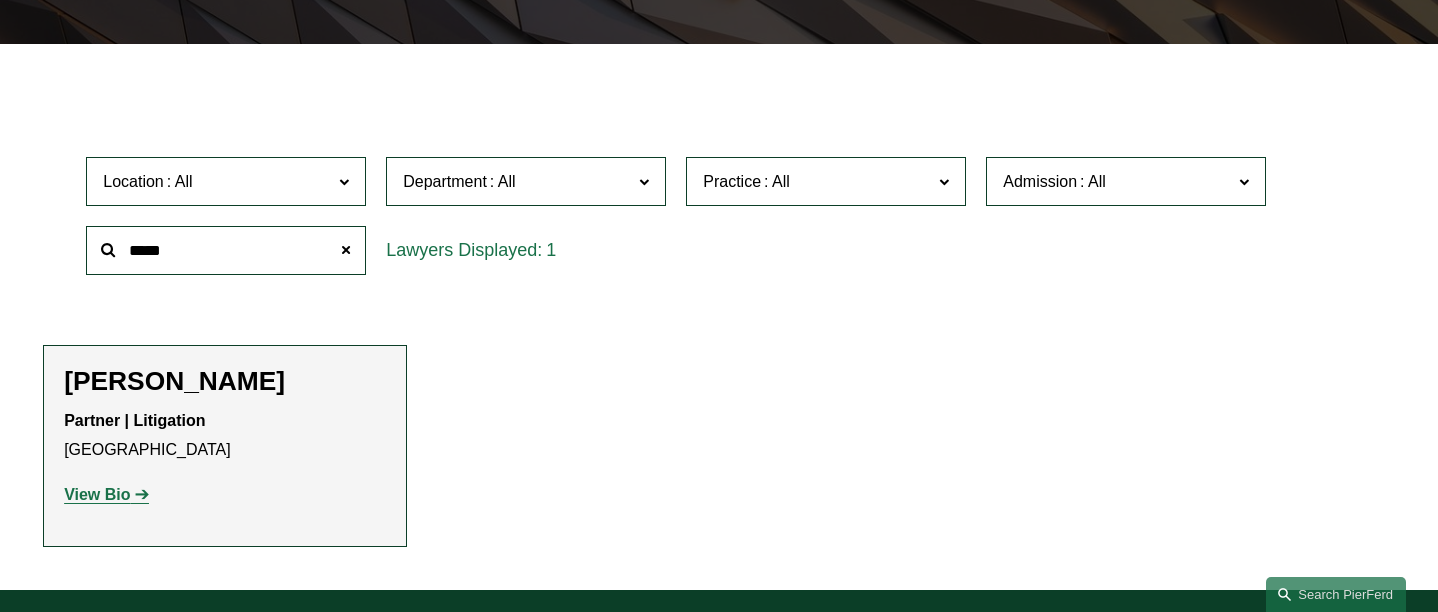 type on "*****" 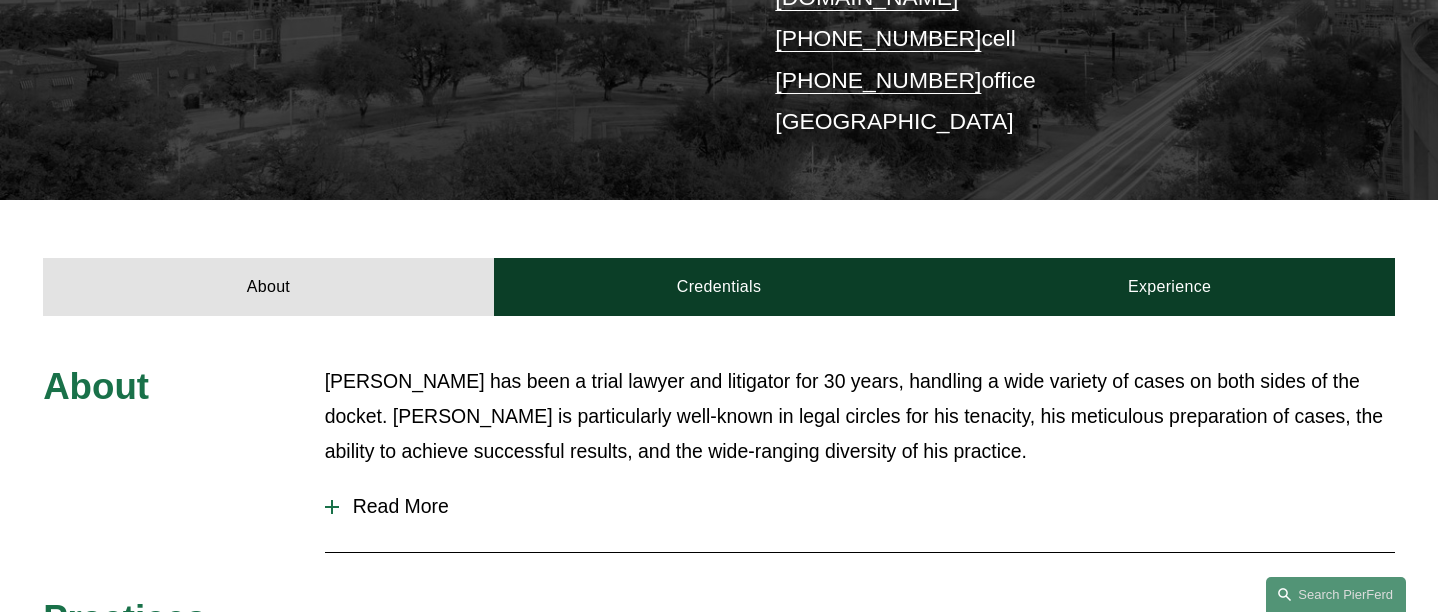 scroll, scrollTop: 506, scrollLeft: 0, axis: vertical 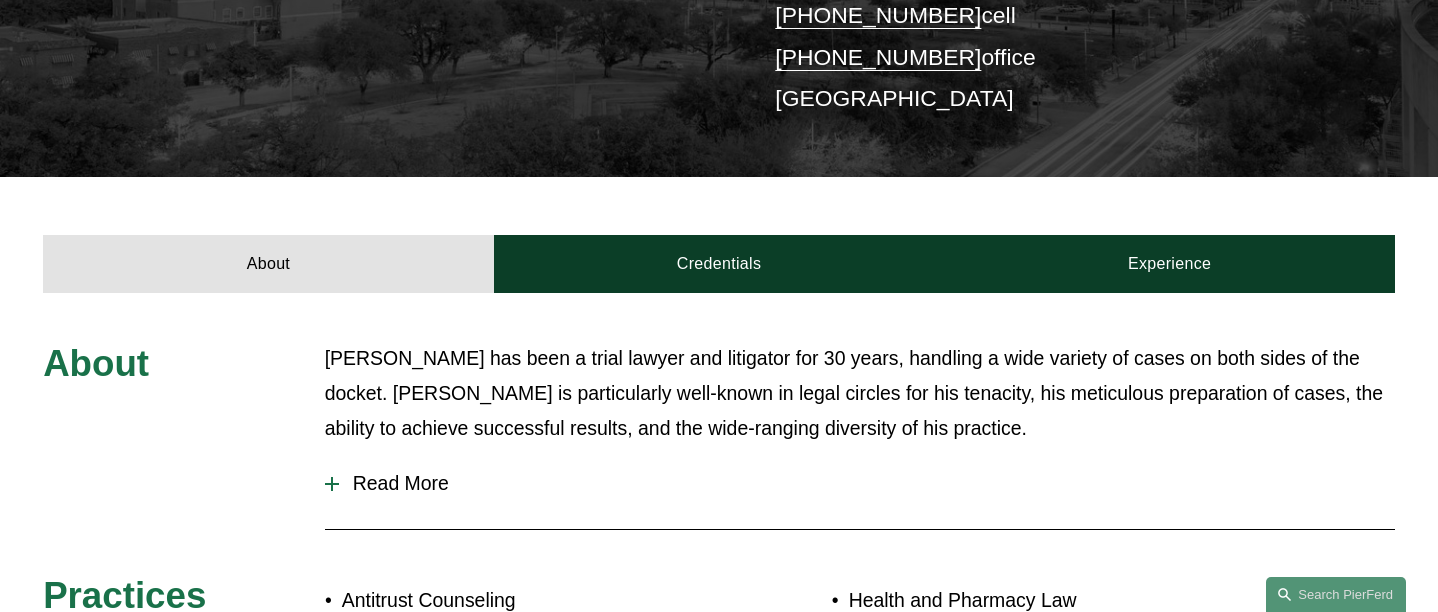 click on "Read More" at bounding box center [867, 483] 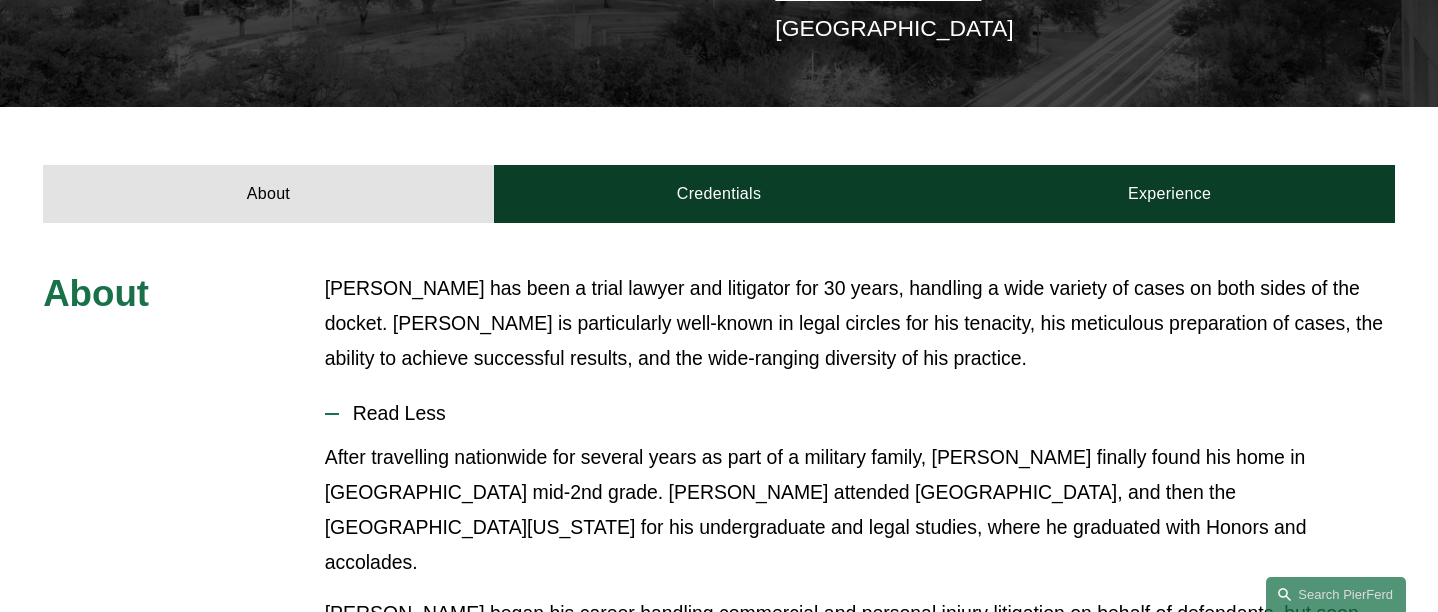 scroll, scrollTop: 567, scrollLeft: 0, axis: vertical 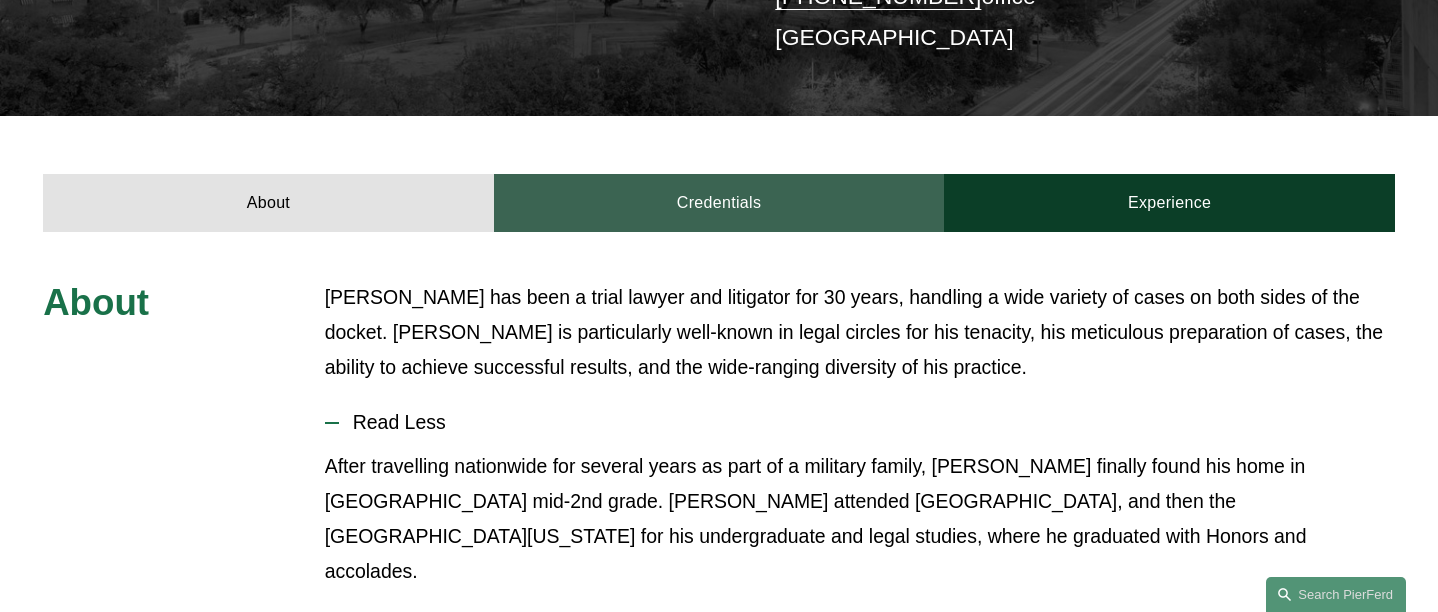 click on "Credentials" at bounding box center (719, 203) 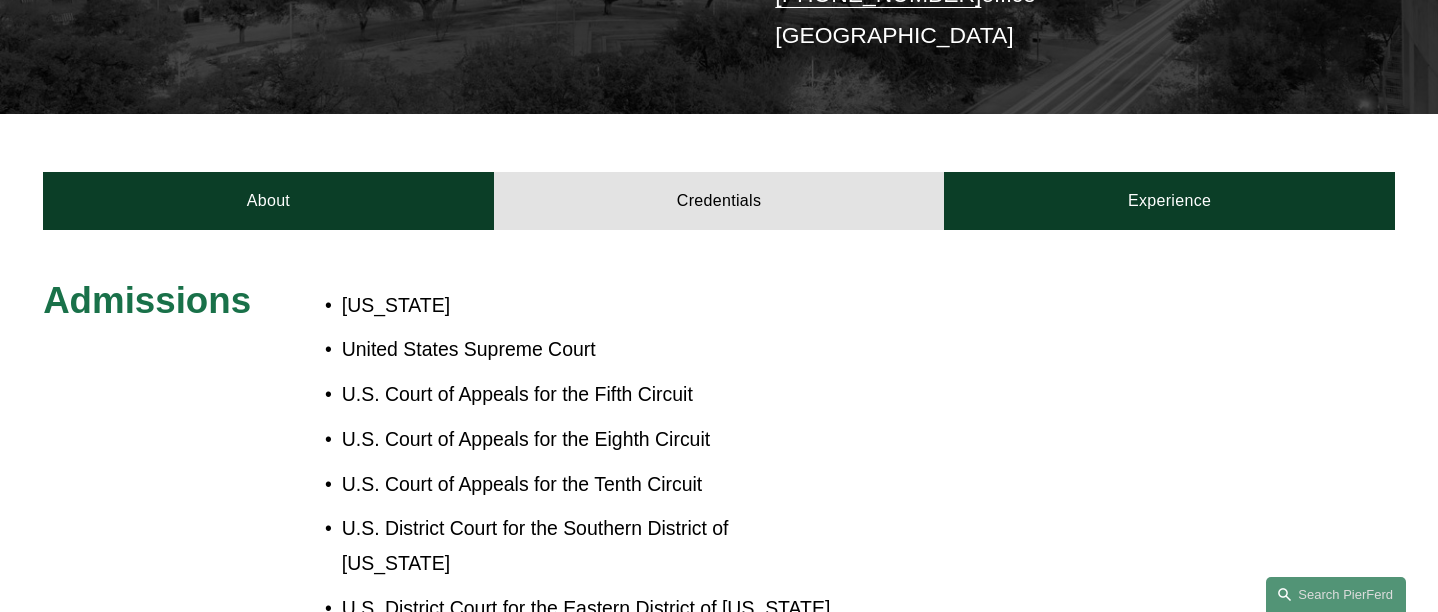 scroll, scrollTop: 486, scrollLeft: 0, axis: vertical 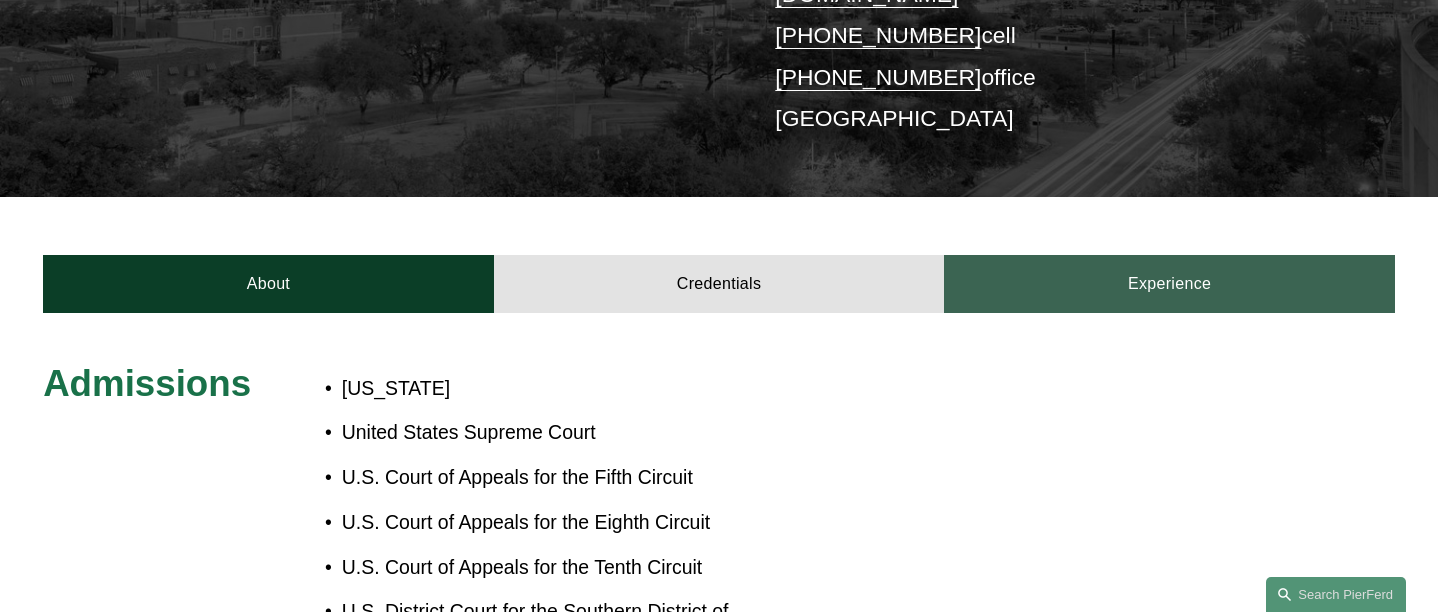 click on "Experience" at bounding box center (1169, 284) 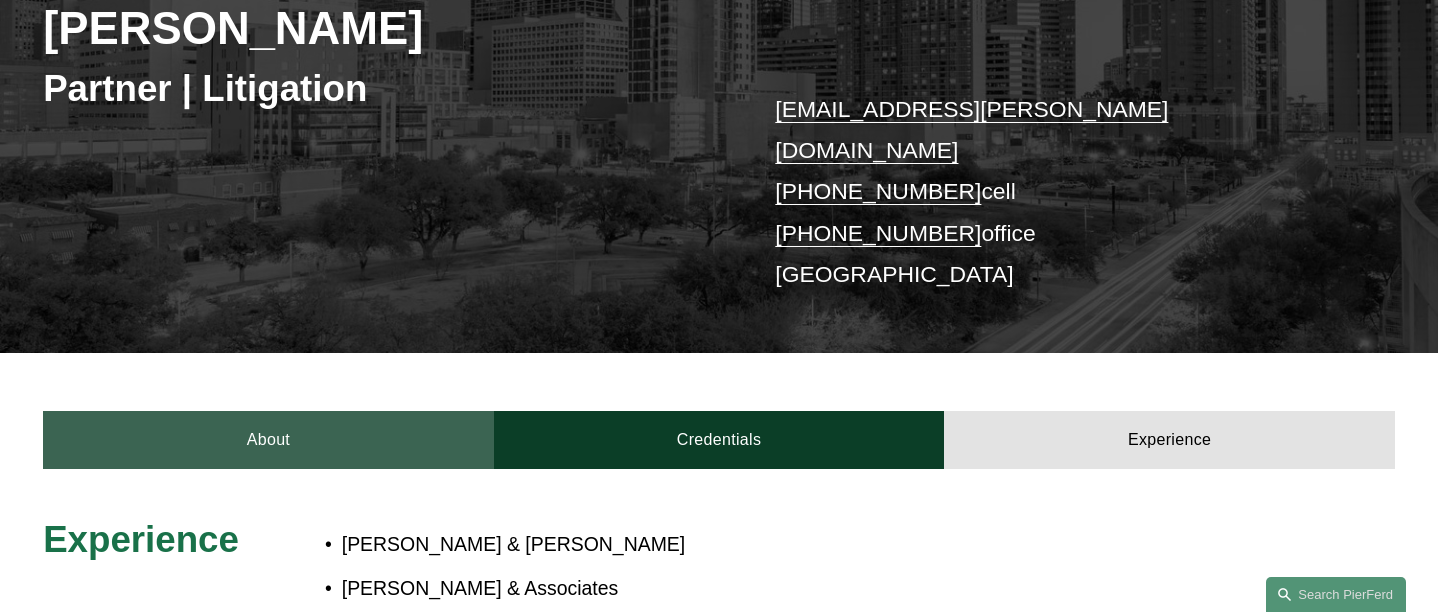 scroll, scrollTop: 392, scrollLeft: 0, axis: vertical 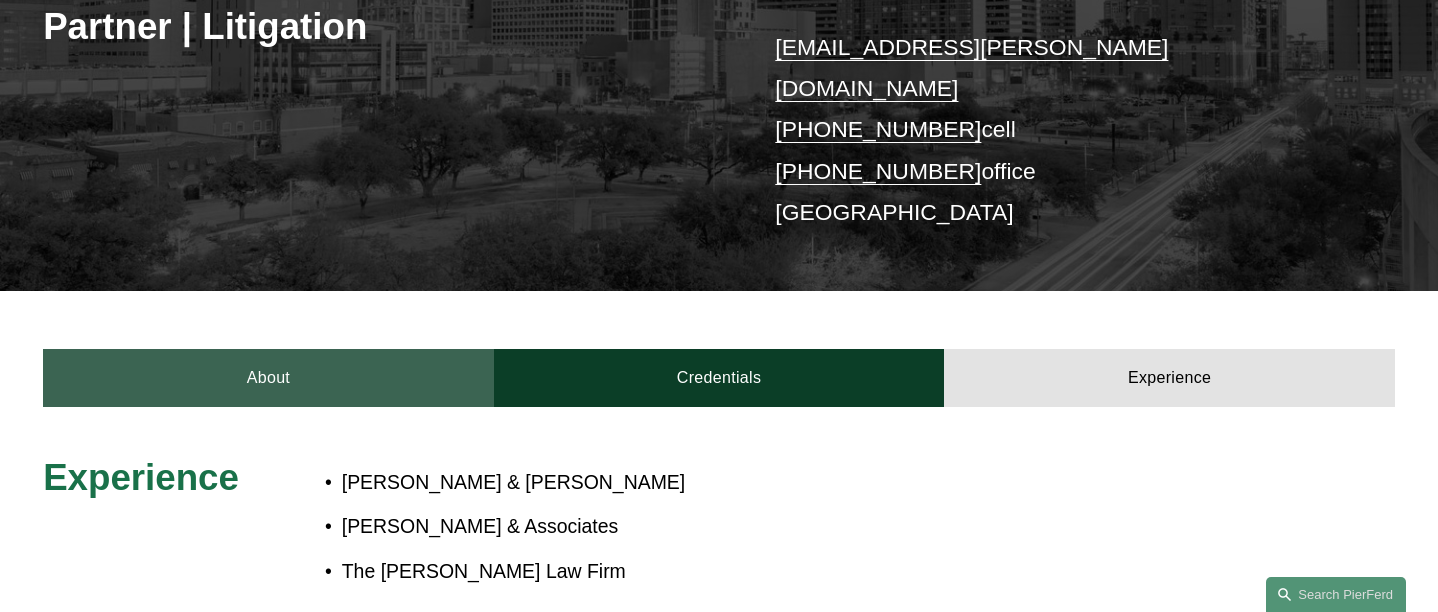click on "About" at bounding box center [268, 378] 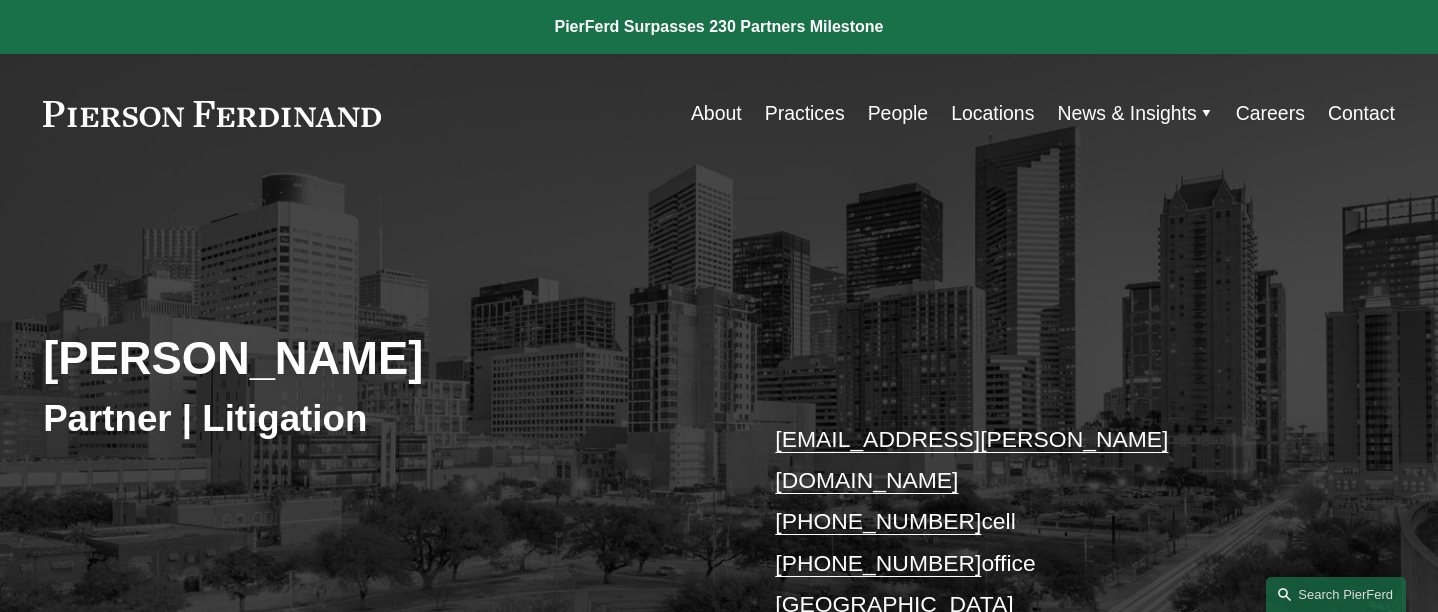 scroll, scrollTop: 0, scrollLeft: 0, axis: both 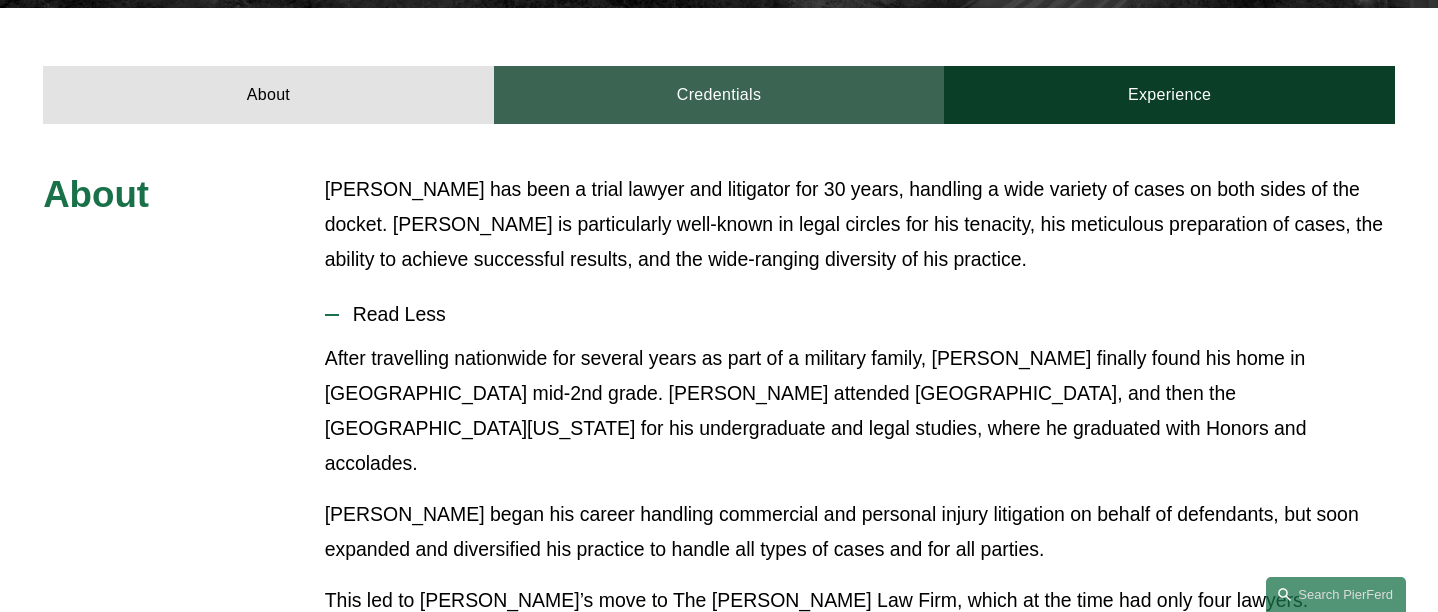 click on "Credentials" at bounding box center (719, 95) 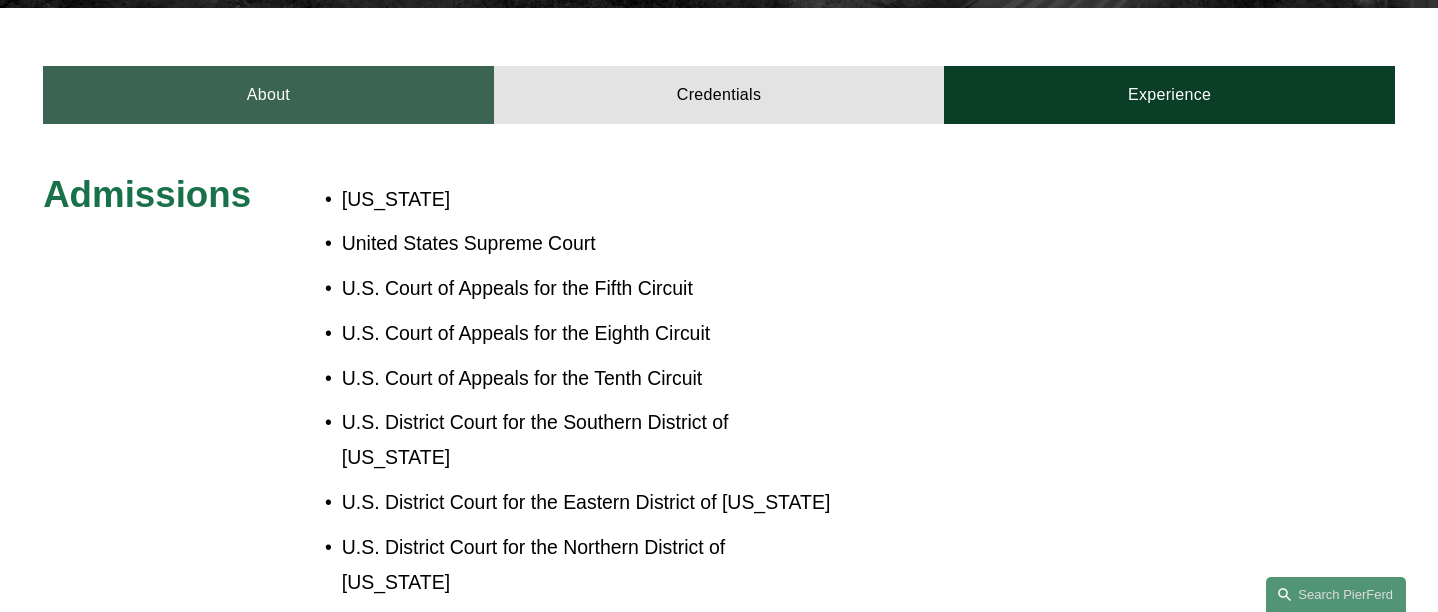 click on "About" at bounding box center [268, 95] 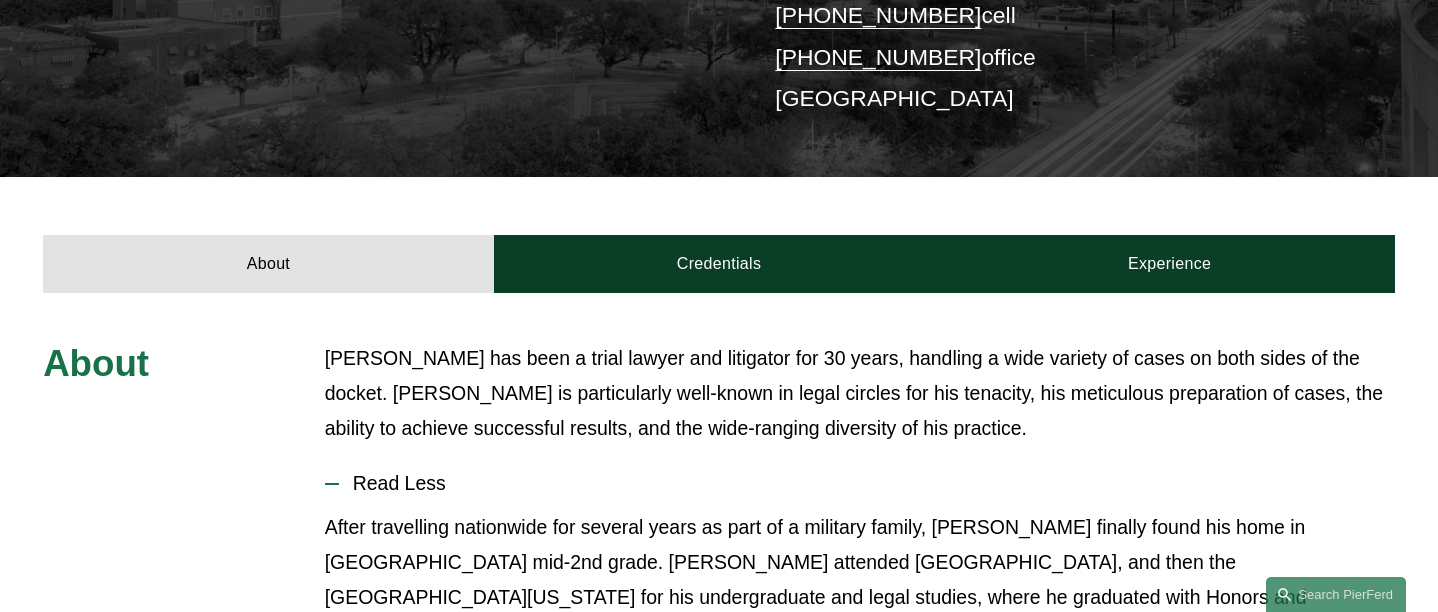 scroll, scrollTop: 486, scrollLeft: 0, axis: vertical 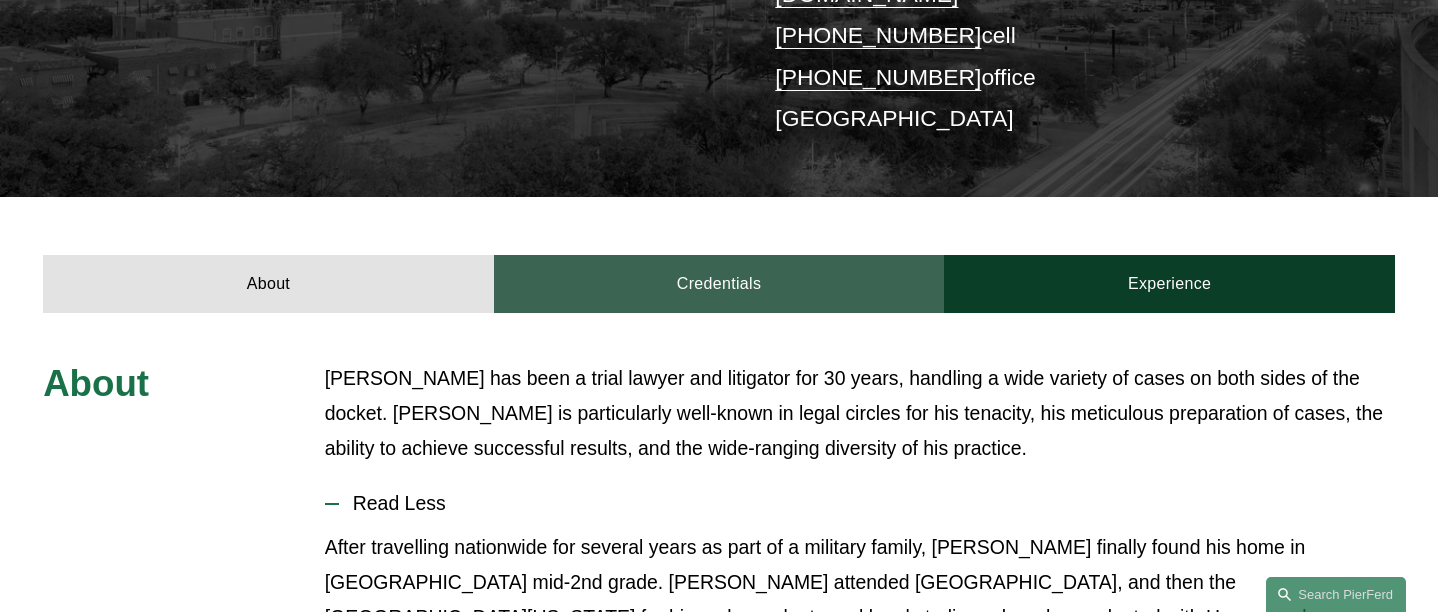 click on "Credentials" at bounding box center (719, 284) 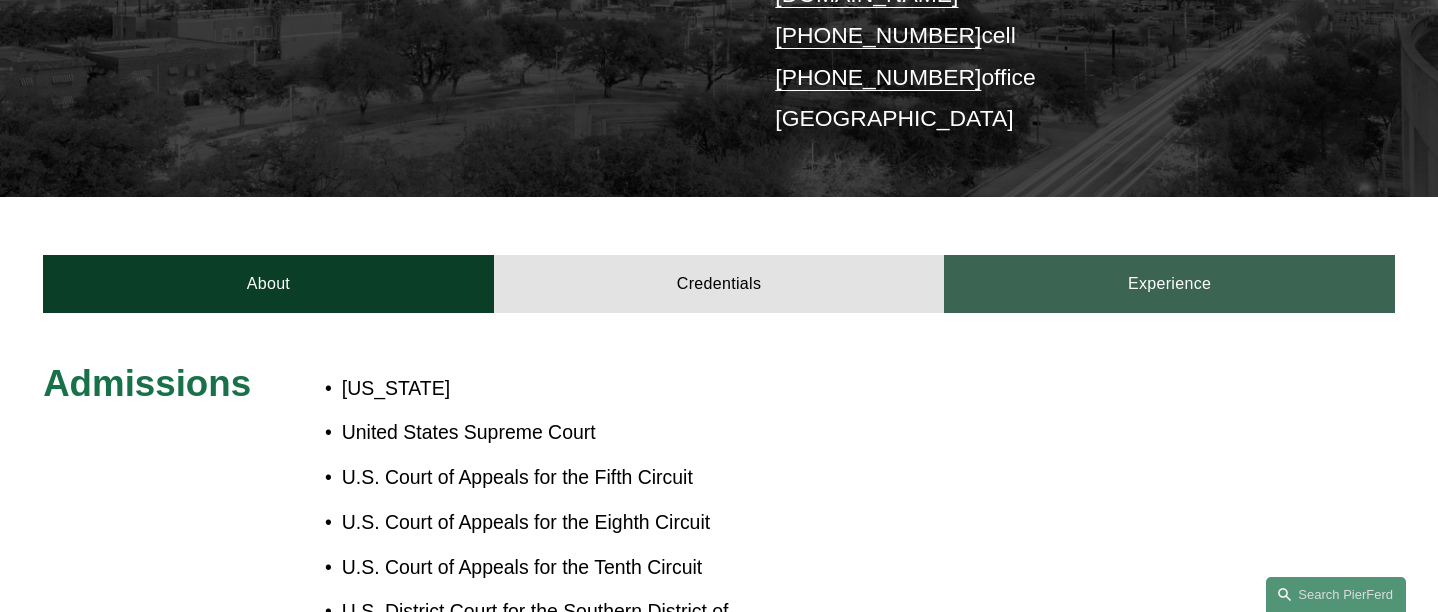 click on "Experience" at bounding box center [1169, 284] 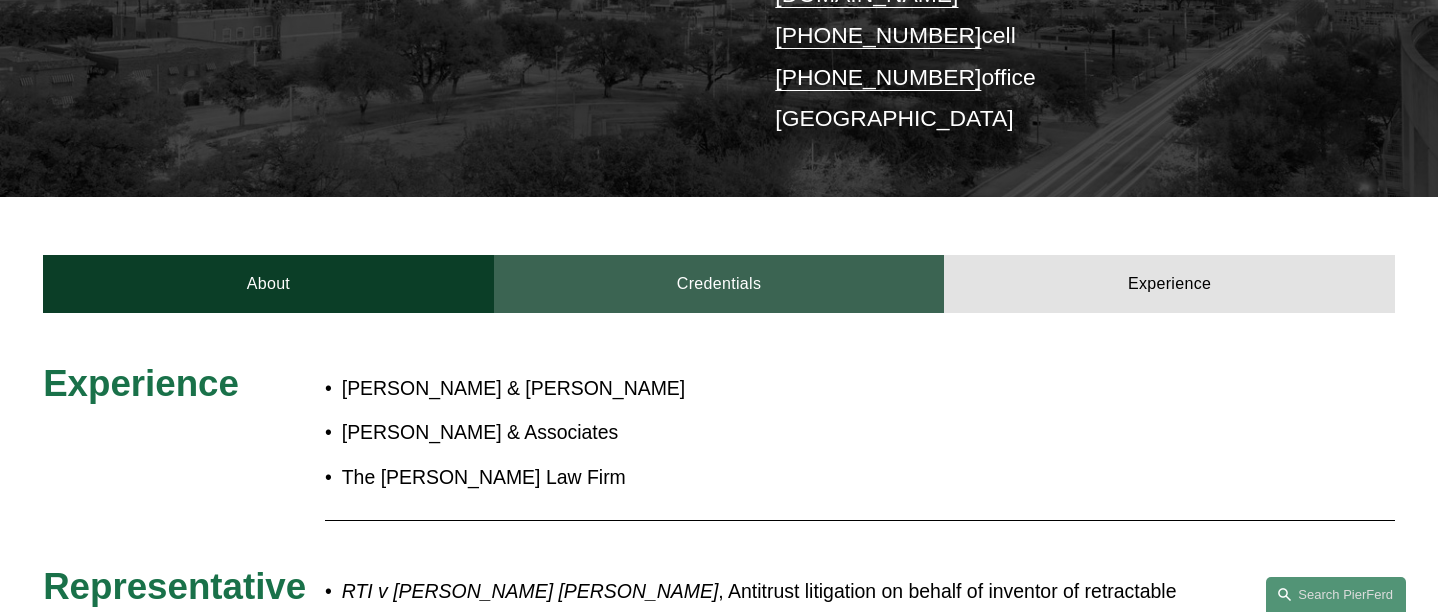 click on "Credentials" at bounding box center (719, 284) 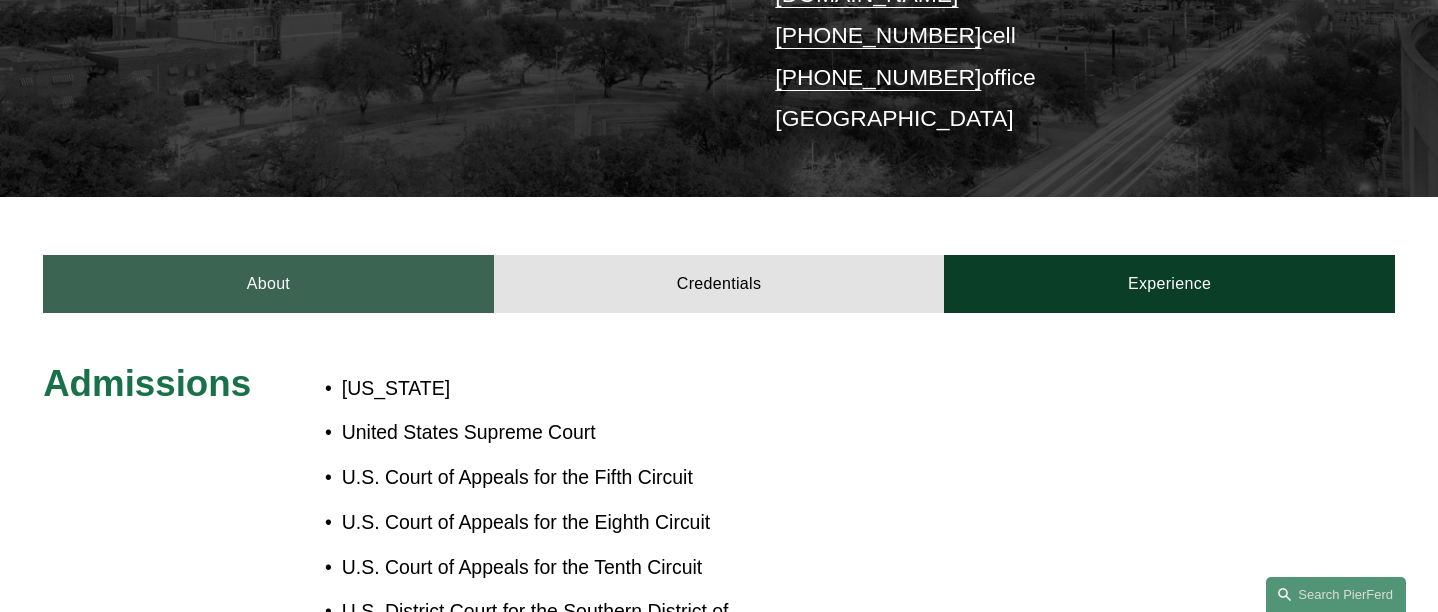 click on "About" at bounding box center [268, 284] 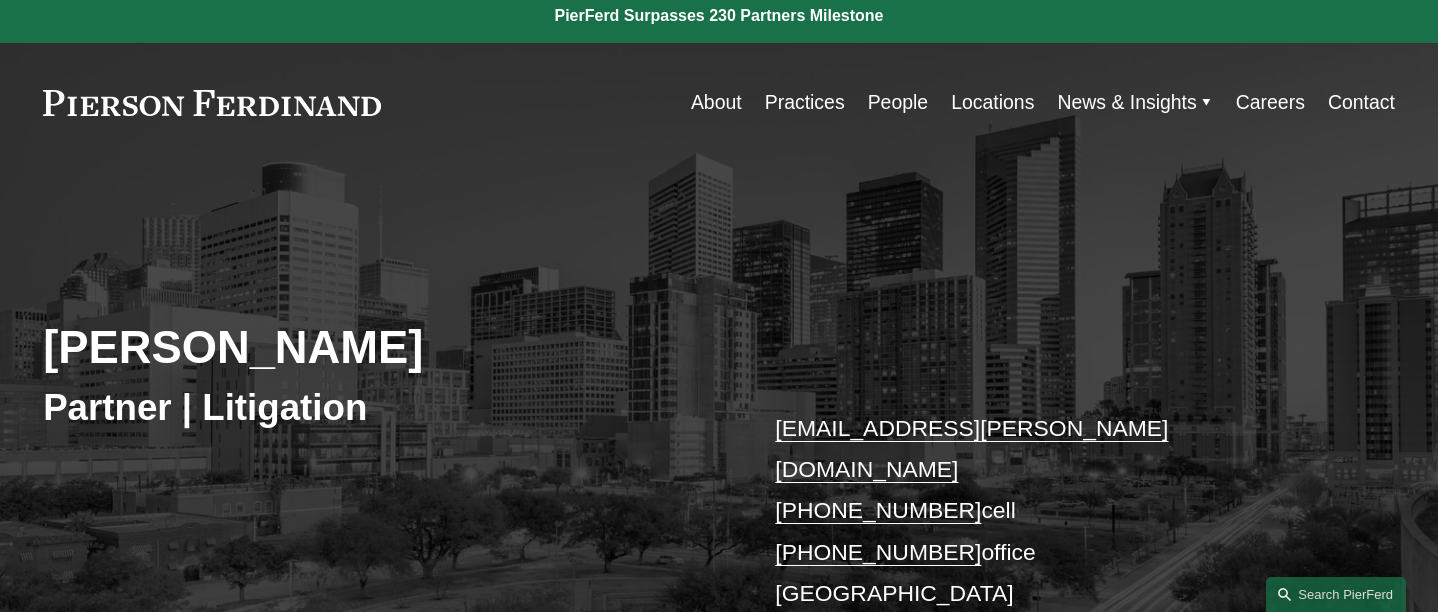 scroll, scrollTop: 10, scrollLeft: 0, axis: vertical 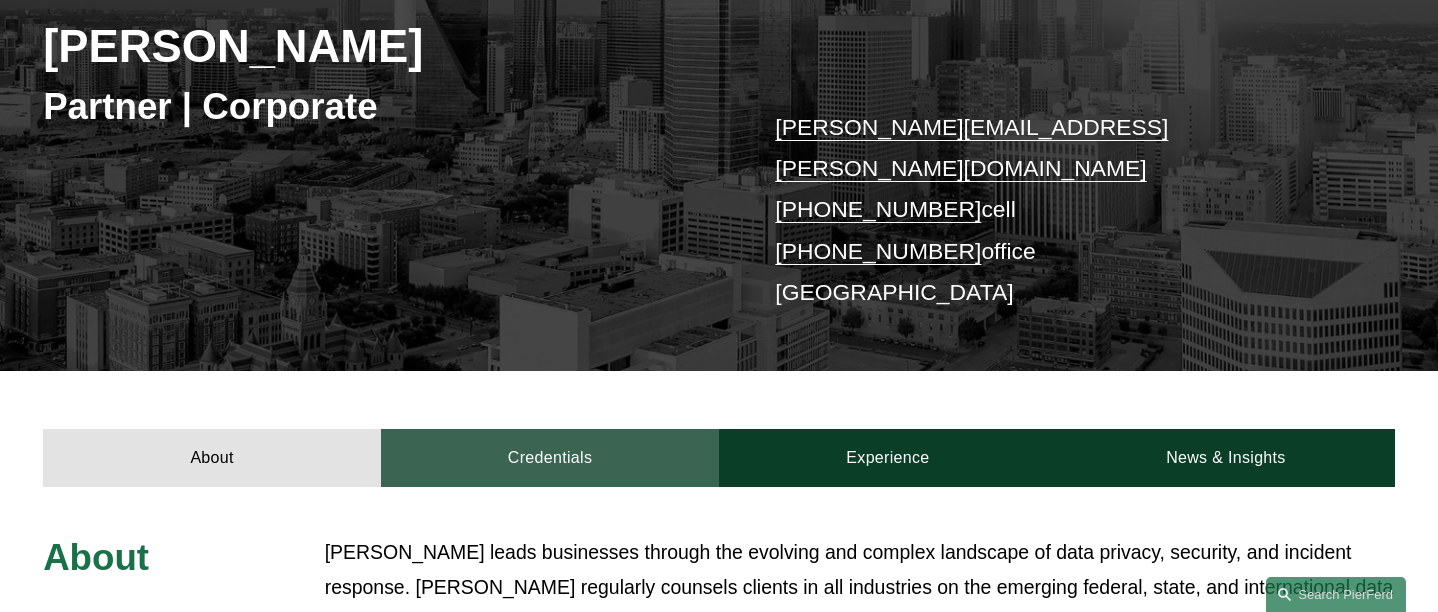 click on "Credentials" at bounding box center (550, 458) 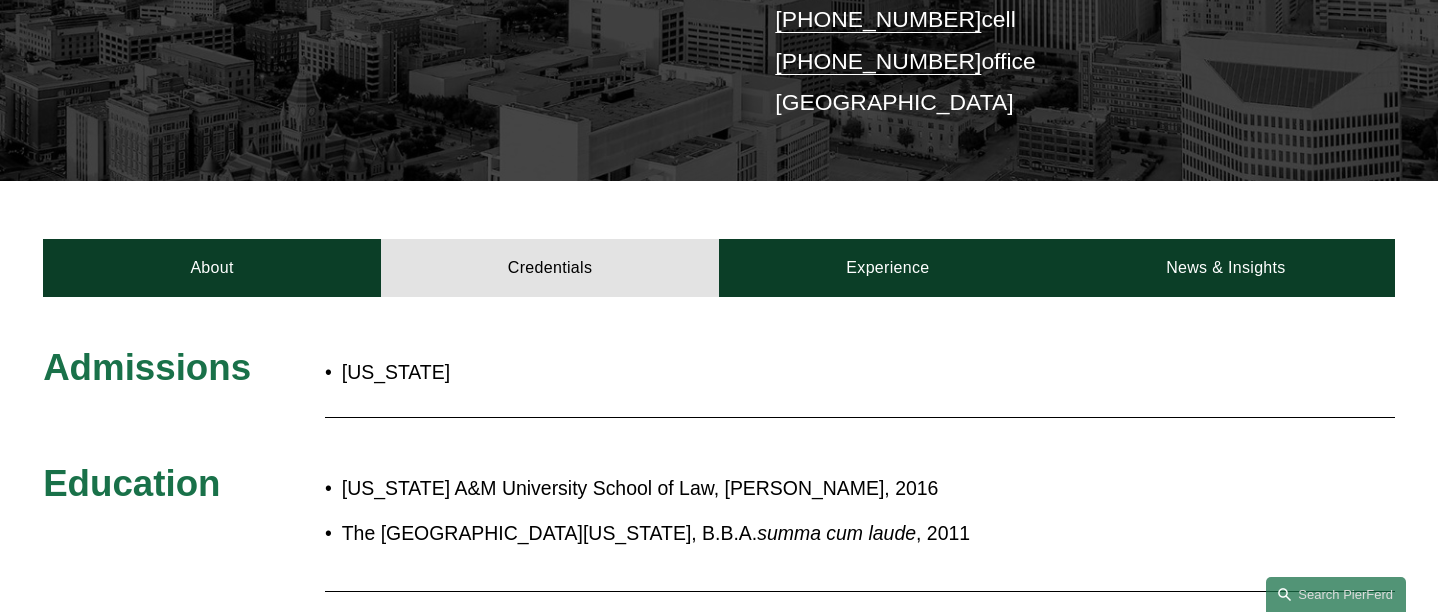 scroll, scrollTop: 530, scrollLeft: 0, axis: vertical 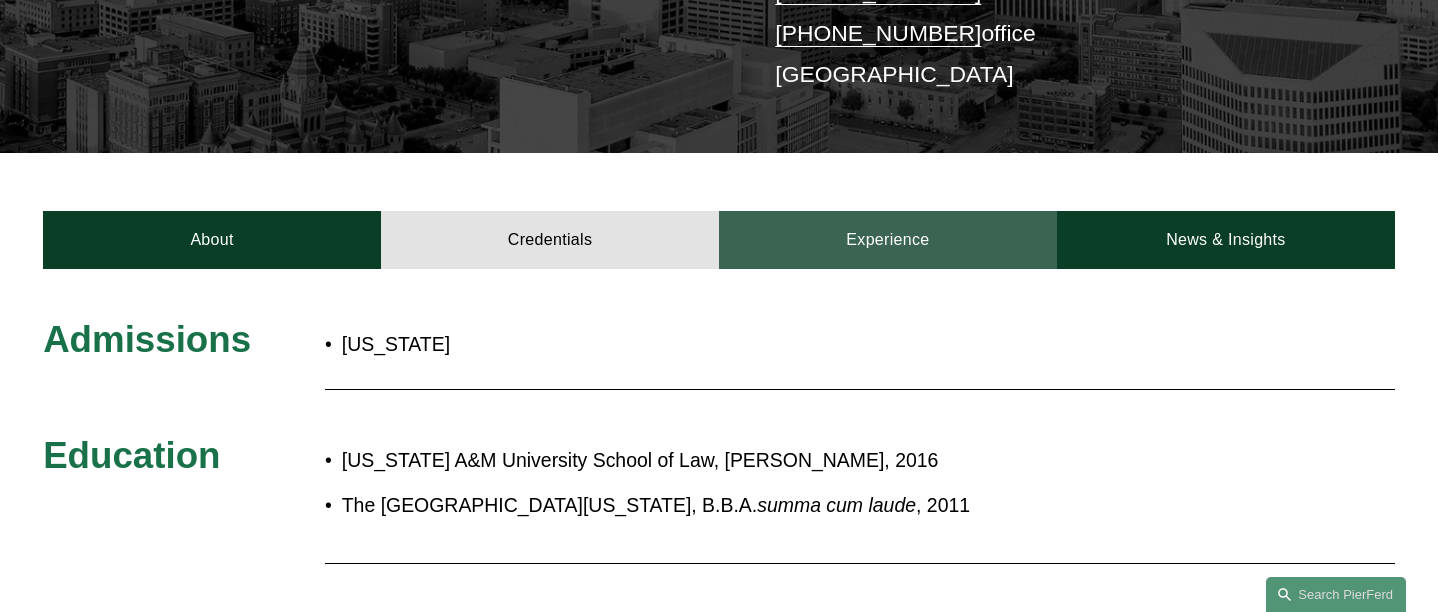 click on "Experience" at bounding box center [888, 240] 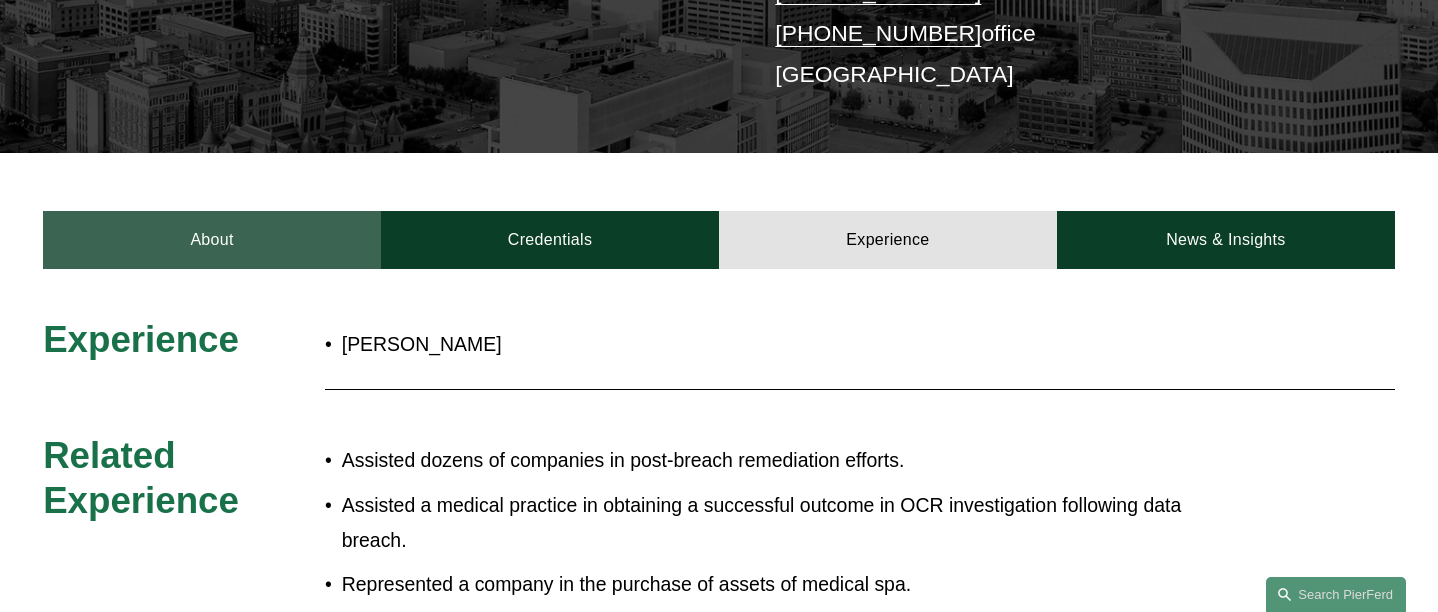 click on "About" at bounding box center [212, 240] 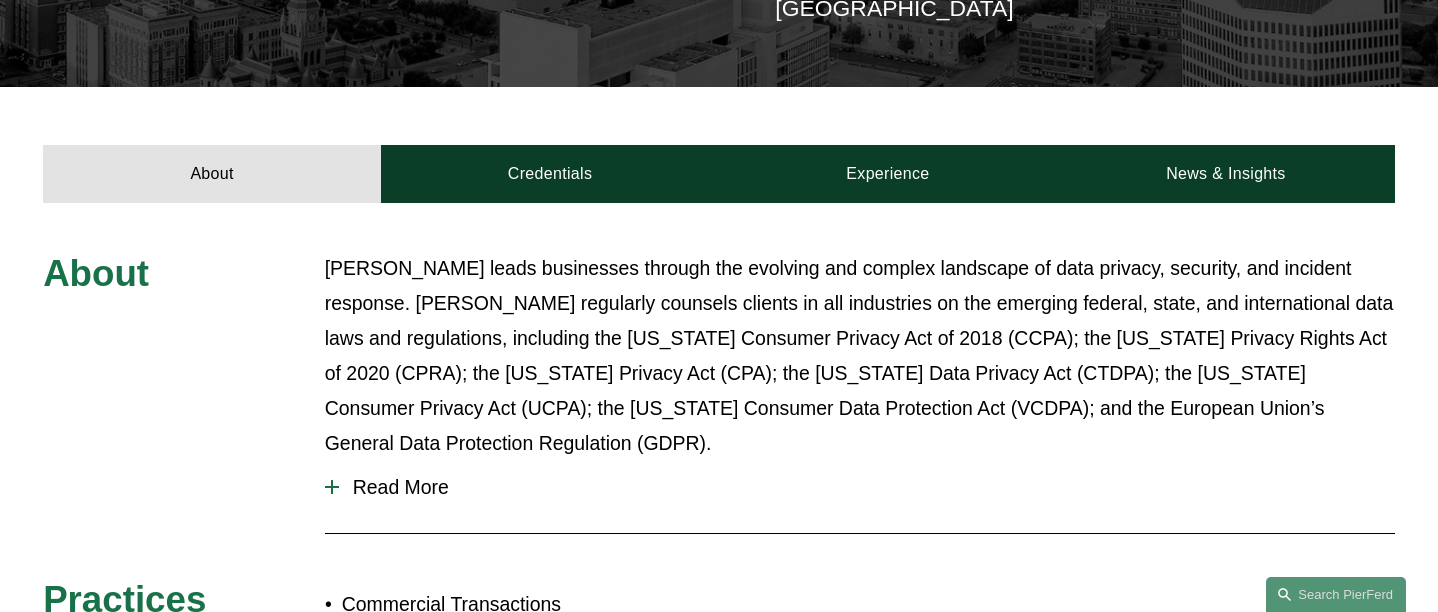 scroll, scrollTop: 612, scrollLeft: 0, axis: vertical 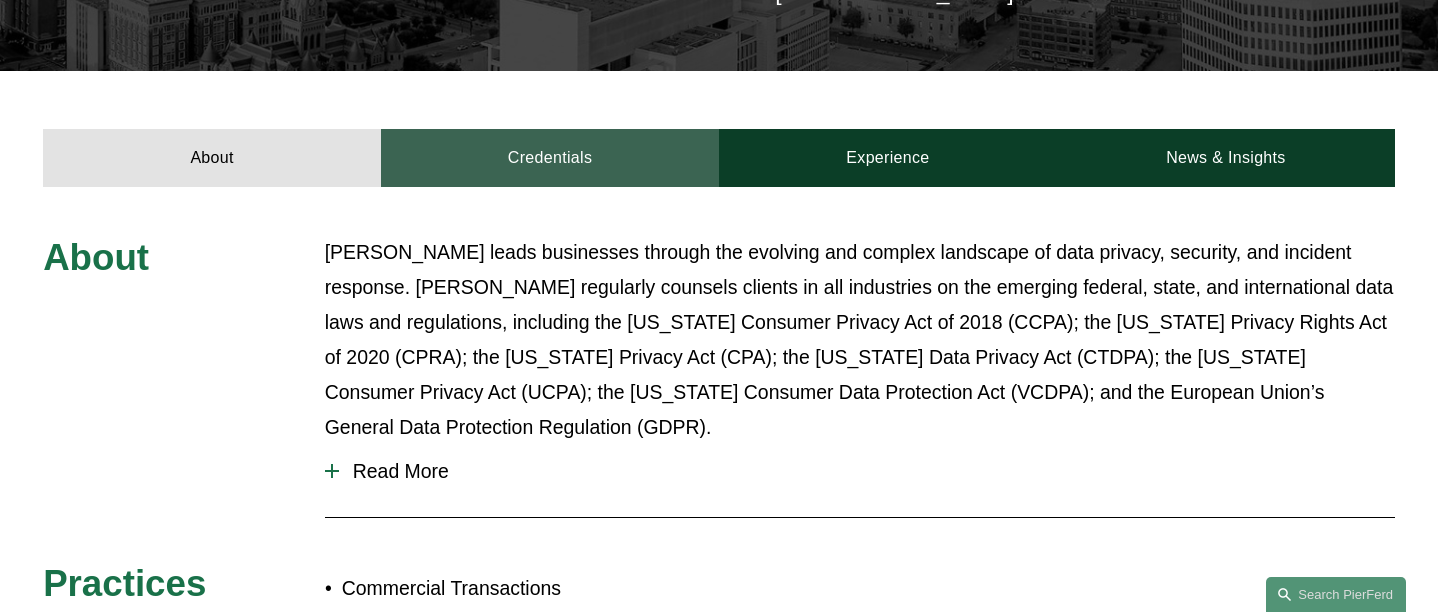 click on "Credentials" at bounding box center (550, 158) 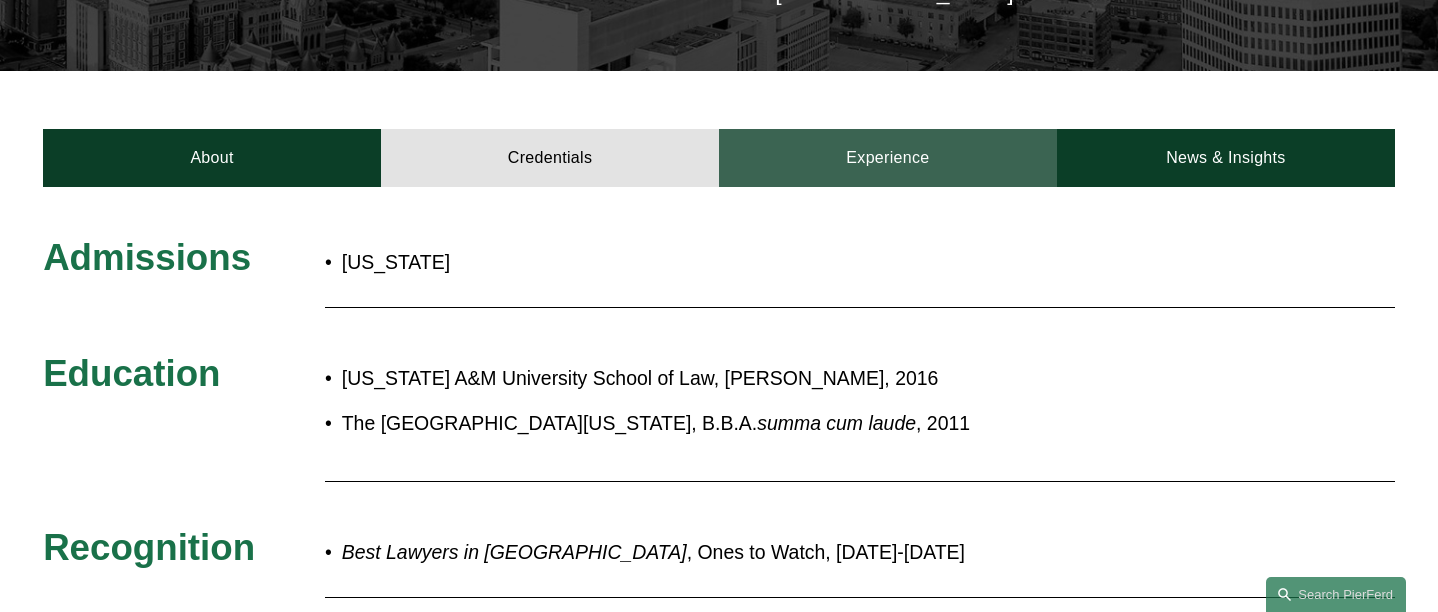 click on "Experience" at bounding box center [888, 158] 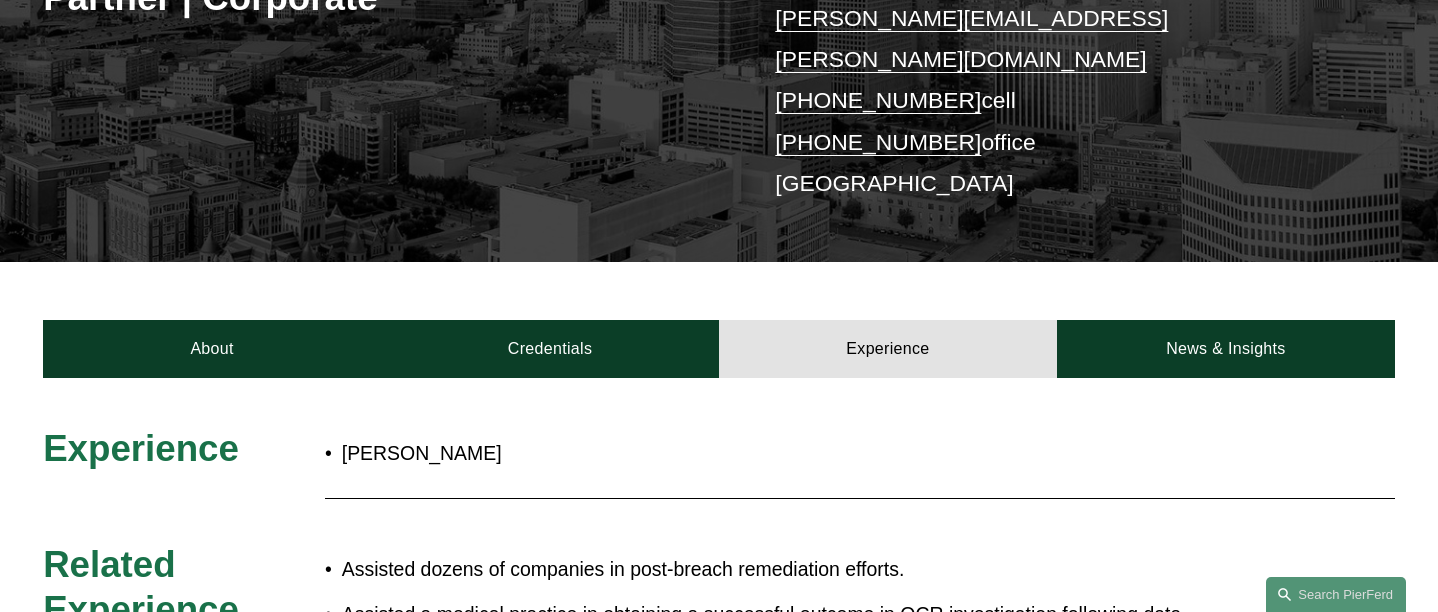 scroll, scrollTop: 431, scrollLeft: 0, axis: vertical 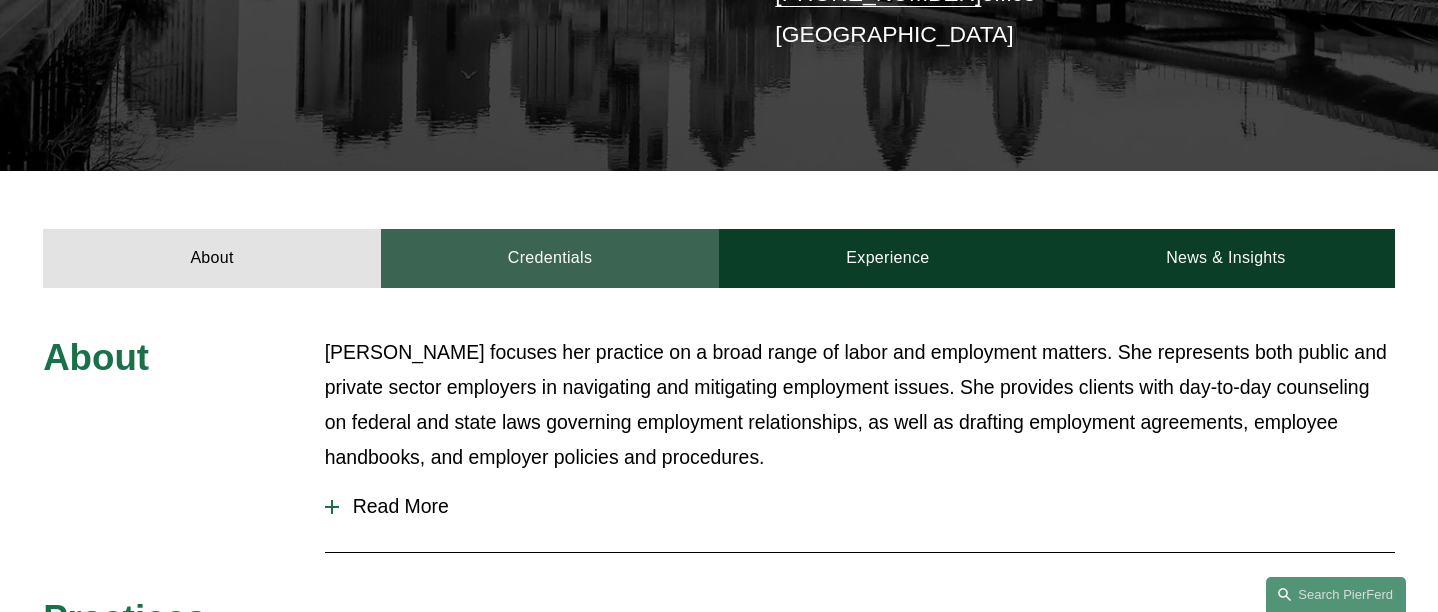 click on "Credentials" at bounding box center [550, 258] 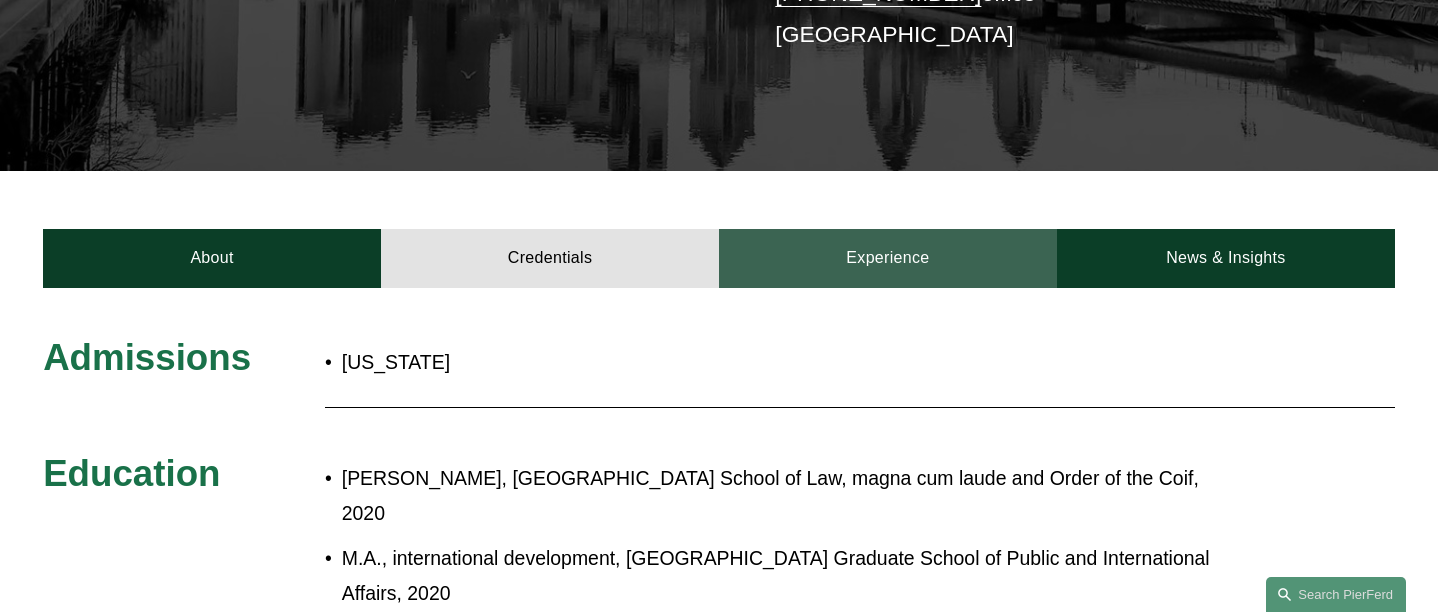 click on "Experience" at bounding box center [888, 258] 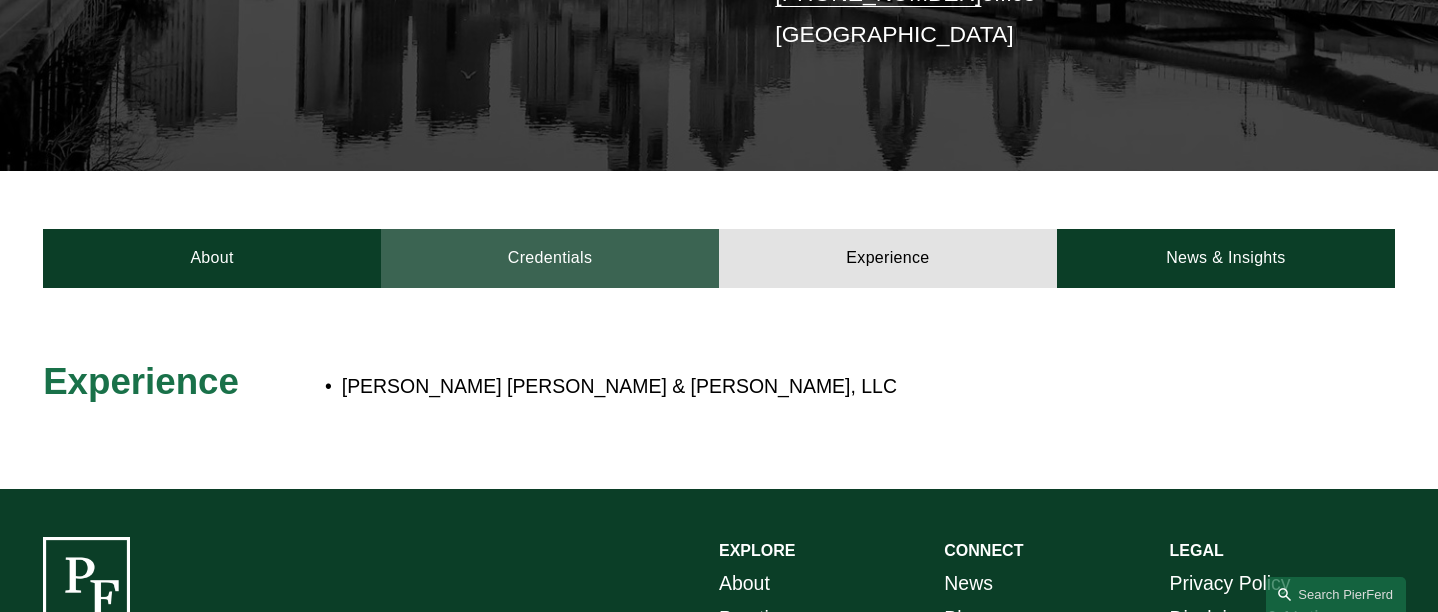 click on "Credentials" at bounding box center [550, 258] 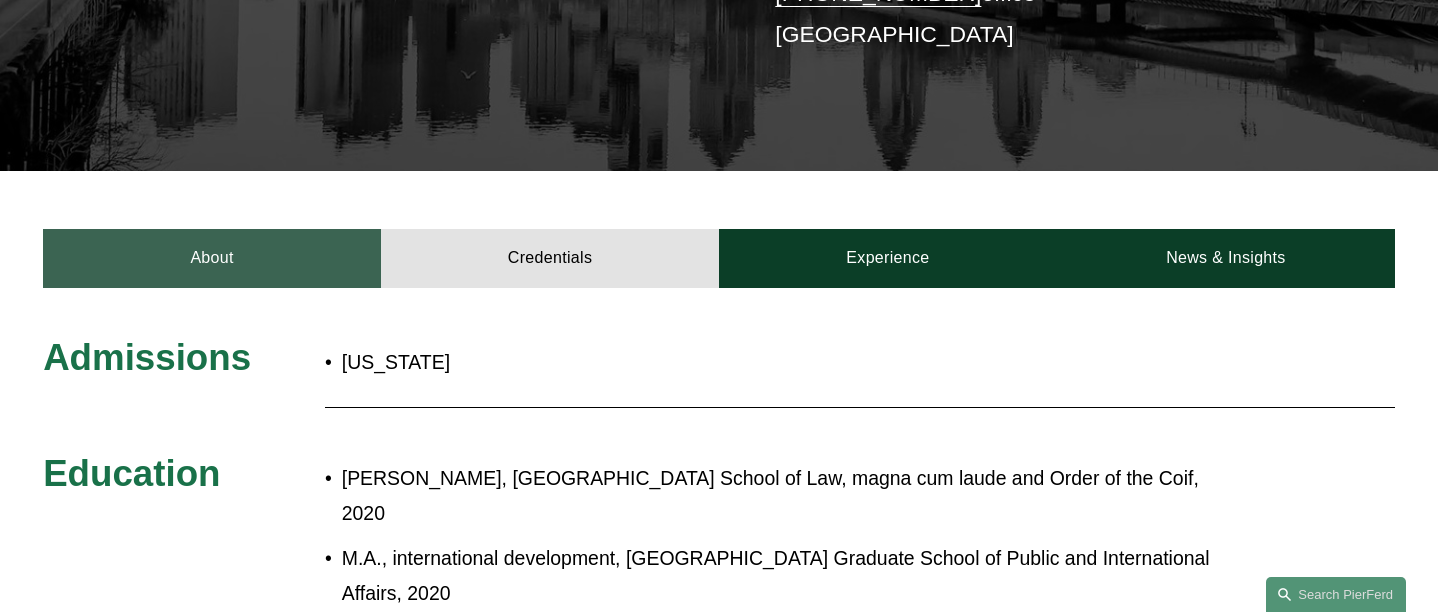 click on "About" at bounding box center [212, 258] 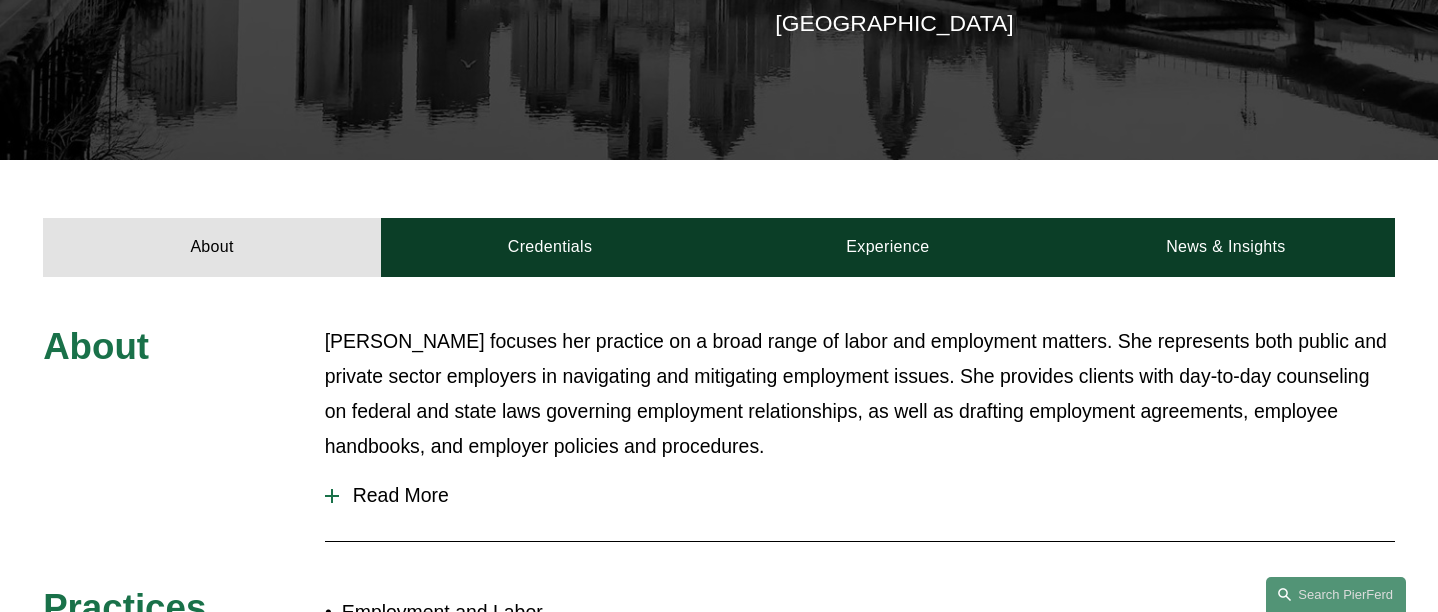 scroll, scrollTop: 552, scrollLeft: 0, axis: vertical 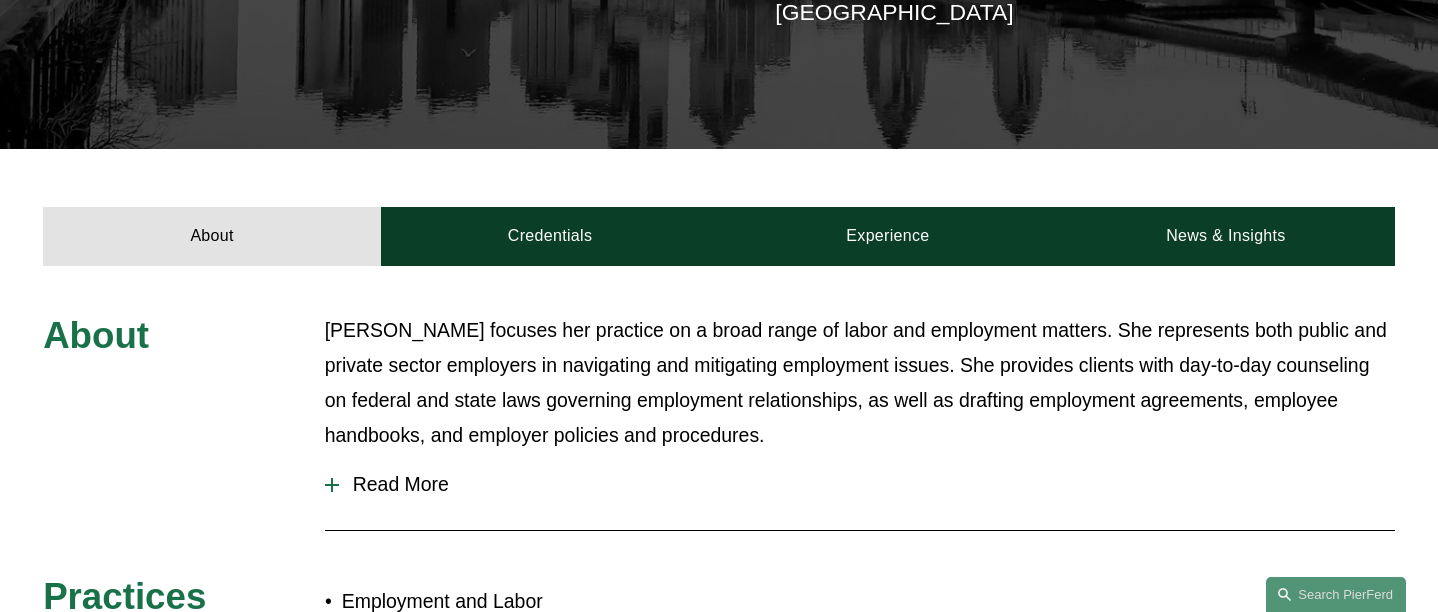 click on "Allison Bustin focuses her practice on a broad range of labor and employment matters. She represents both public and private sector employers in navigating and mitigating employment issues. She provides clients with day-to-day counseling on federal and state laws governing employment relationships, as well as drafting employment agreements, employee handbooks, and employer policies and procedures." at bounding box center (860, 383) 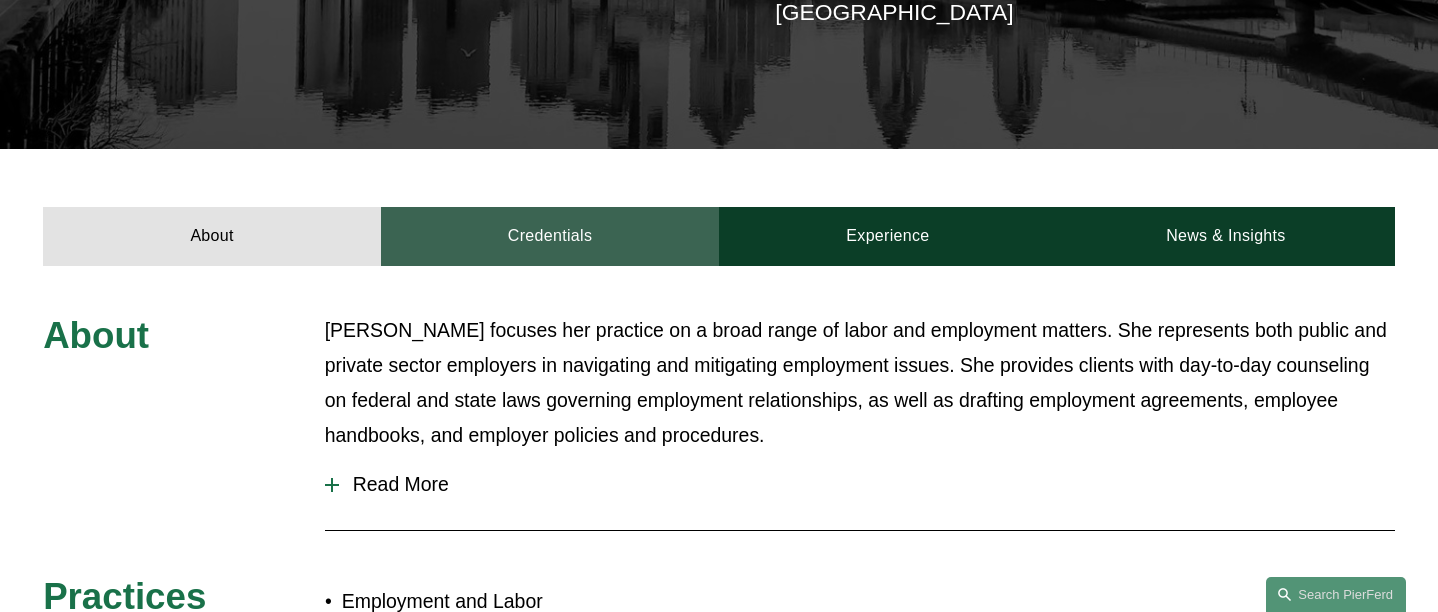 click on "Credentials" at bounding box center [550, 236] 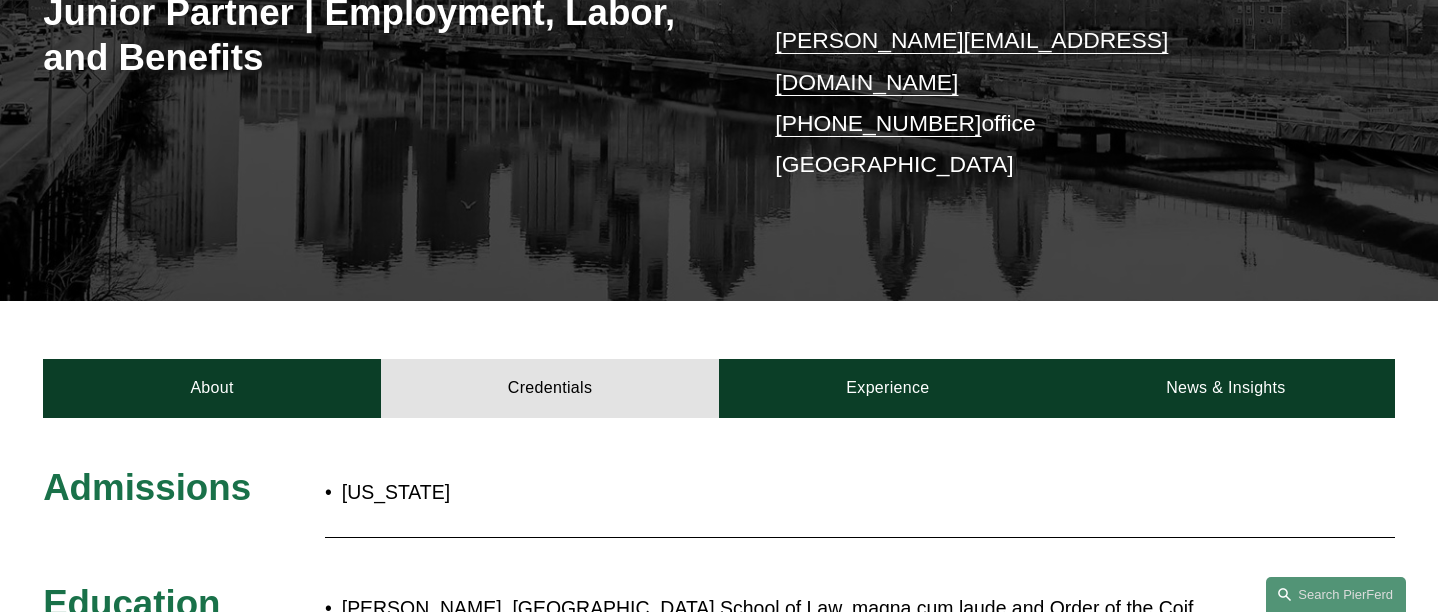 scroll, scrollTop: 464, scrollLeft: 0, axis: vertical 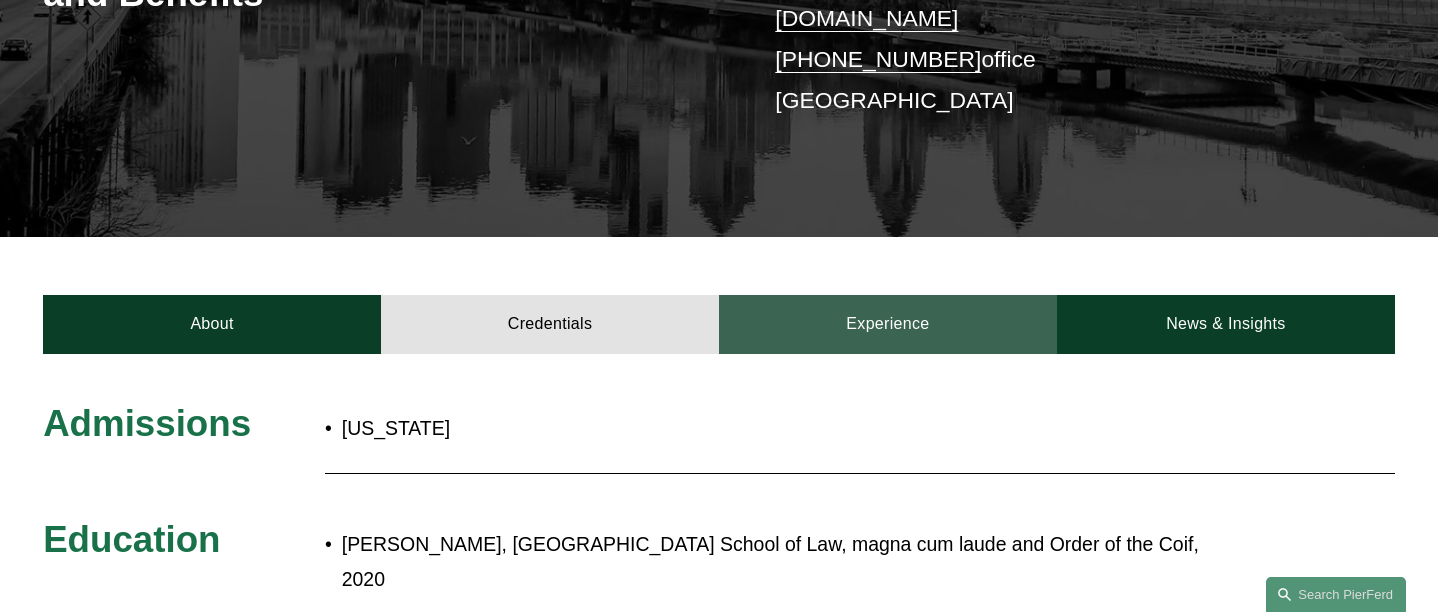 click on "Experience" at bounding box center (888, 324) 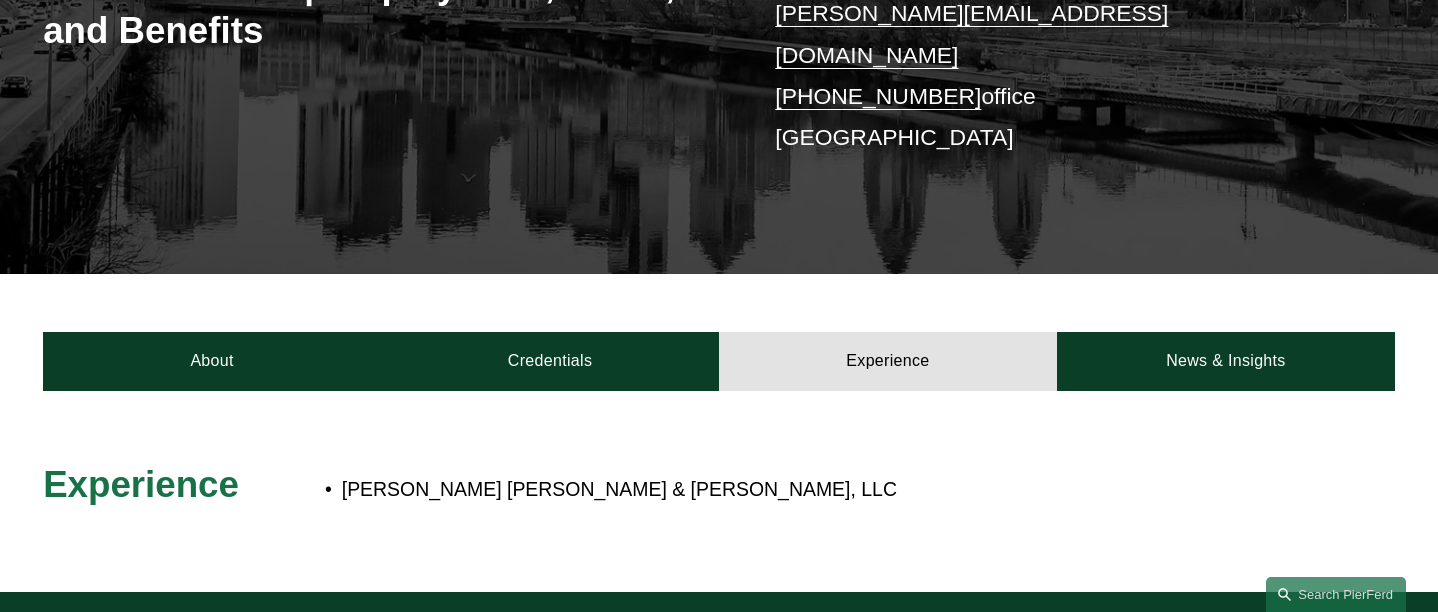 scroll, scrollTop: 437, scrollLeft: 0, axis: vertical 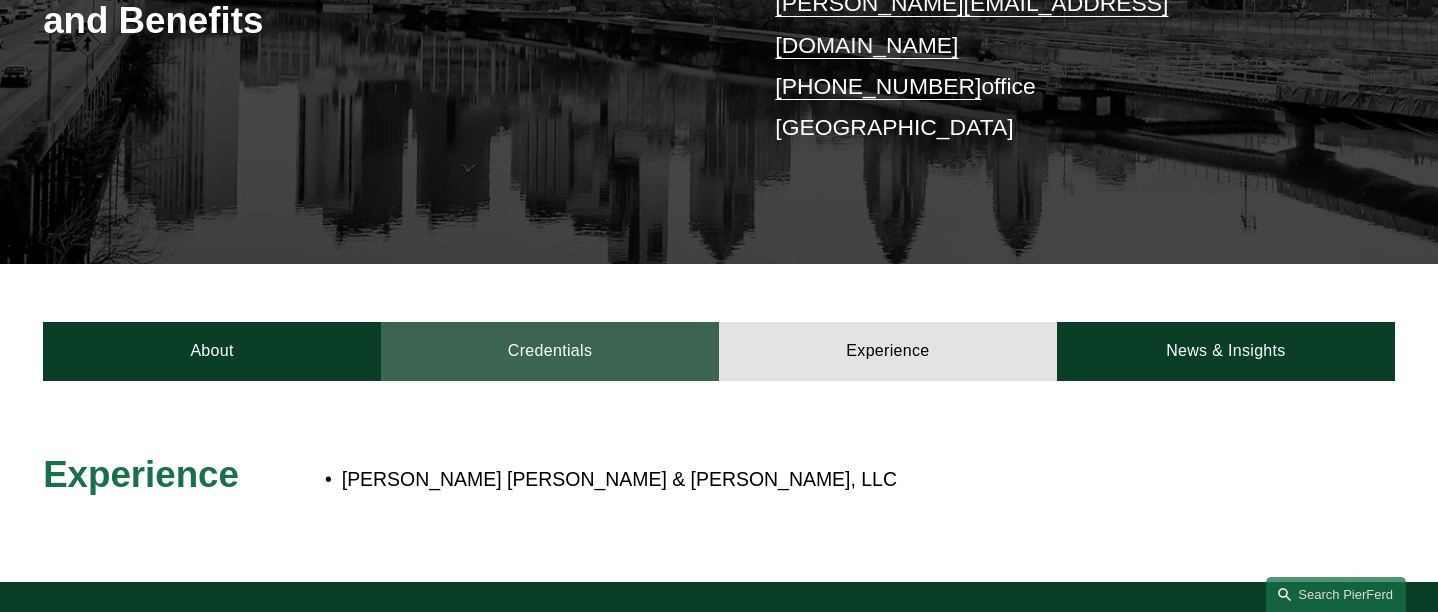 click on "Credentials" at bounding box center (550, 351) 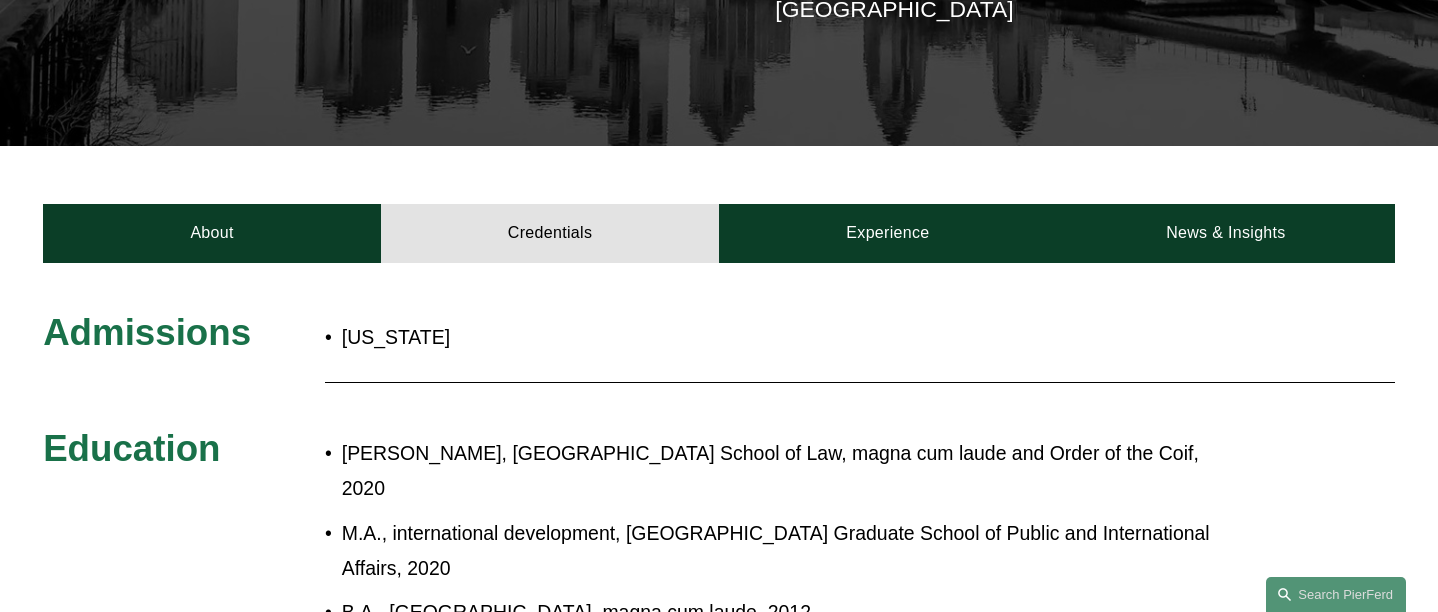 scroll, scrollTop: 559, scrollLeft: 0, axis: vertical 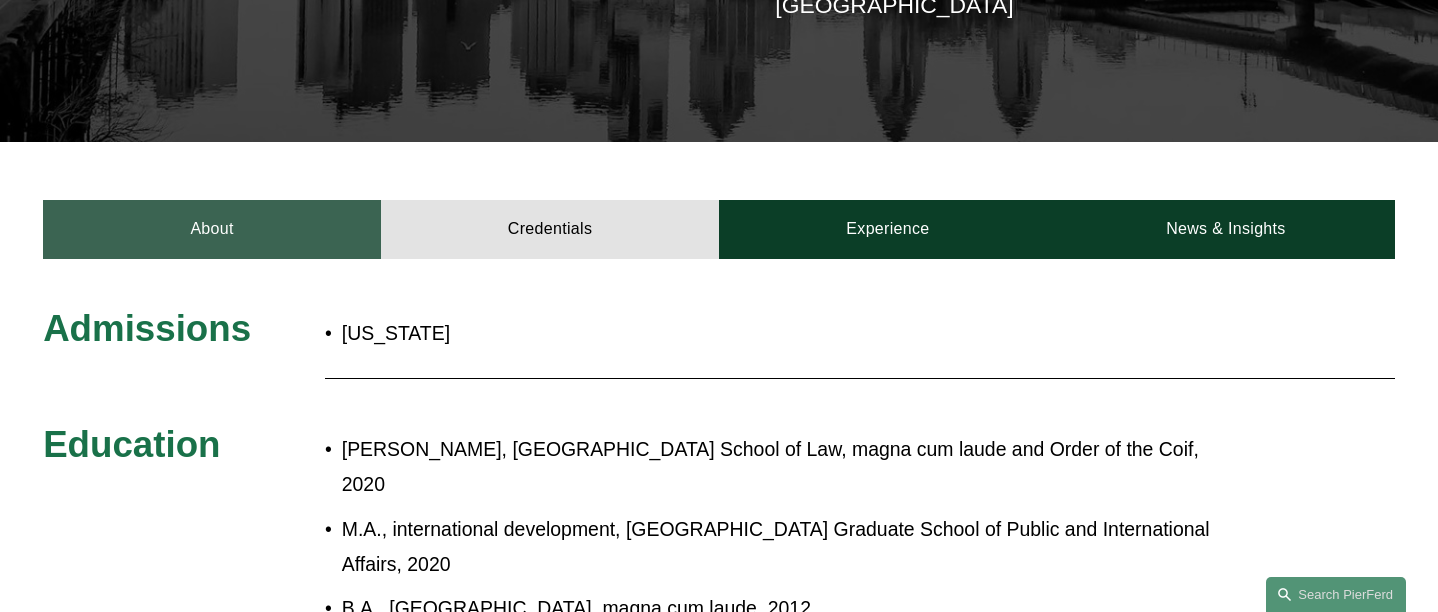 click on "About" at bounding box center (212, 229) 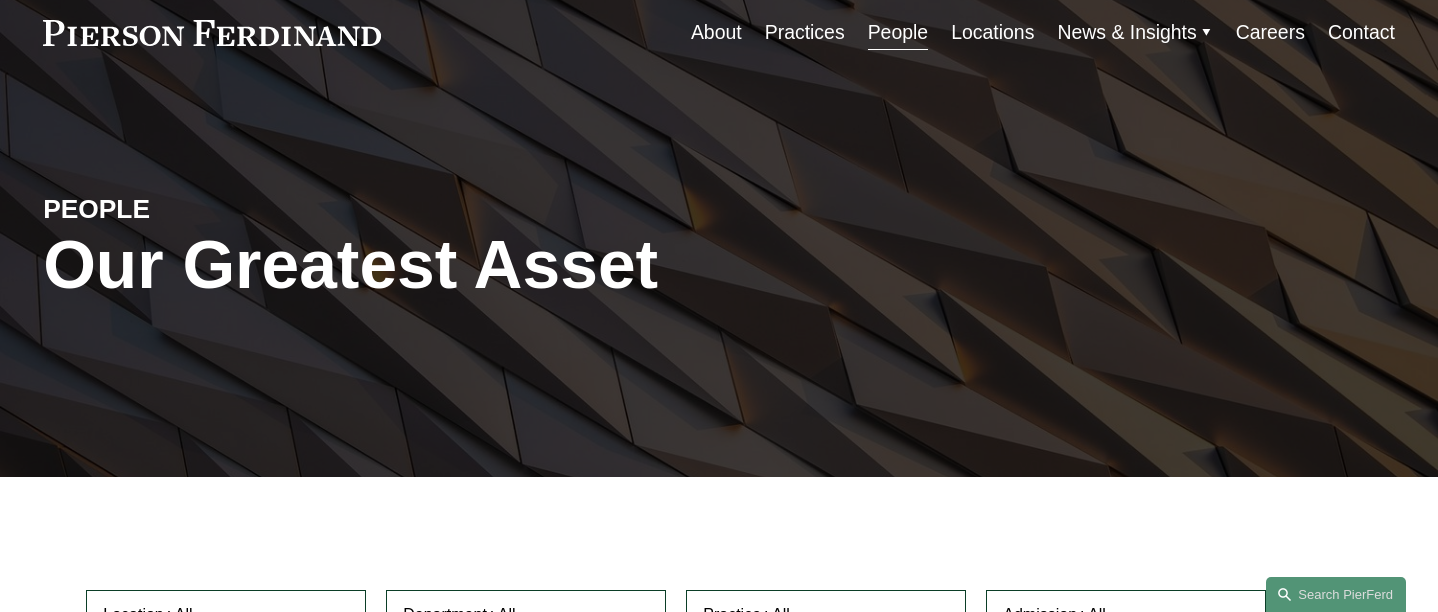 scroll, scrollTop: 0, scrollLeft: 0, axis: both 